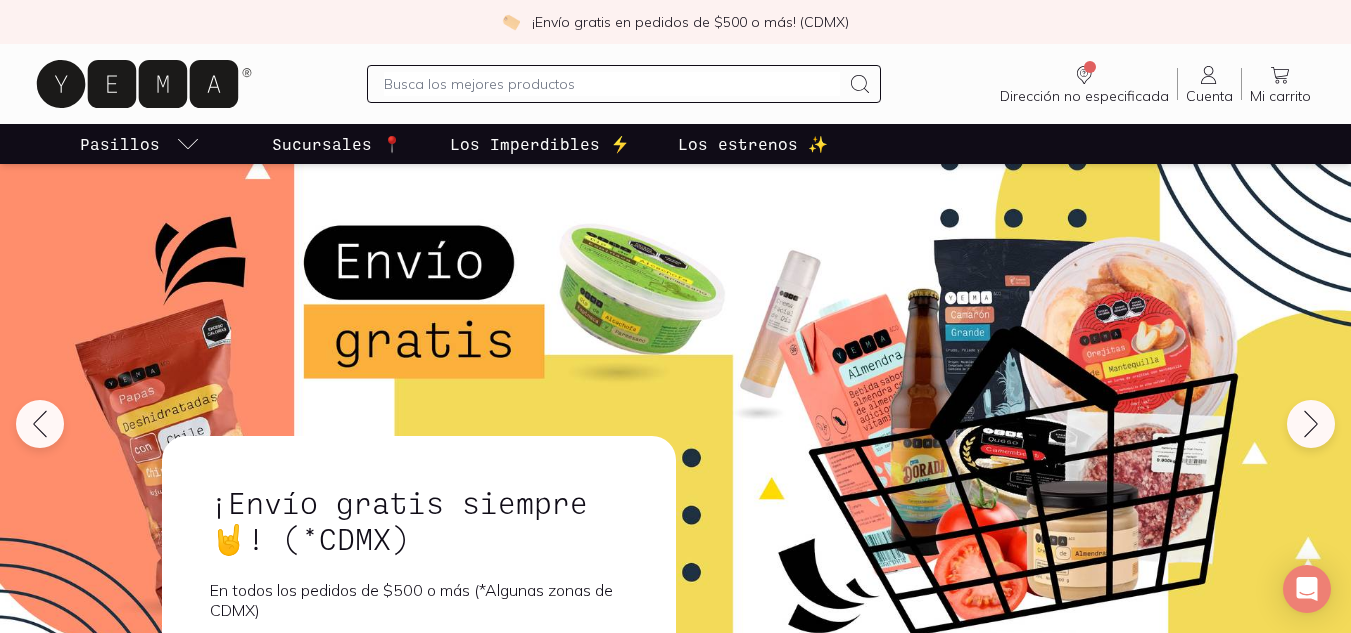 scroll, scrollTop: 553, scrollLeft: 0, axis: vertical 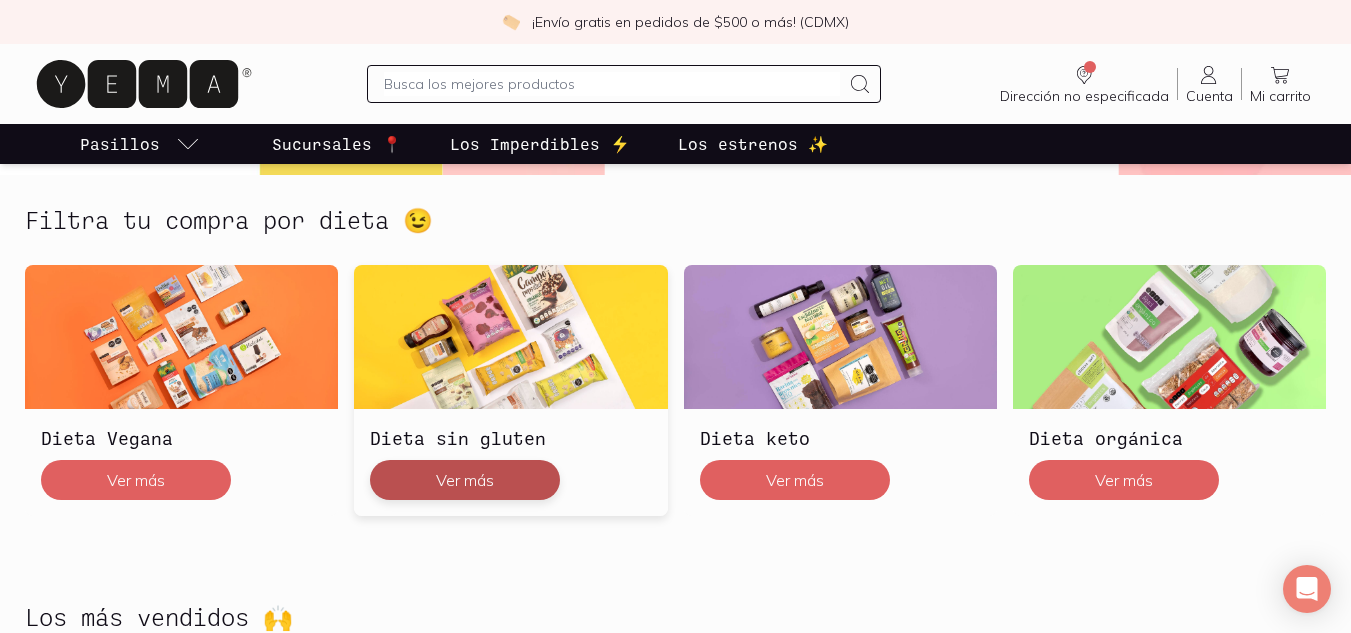 click on "Ver más" 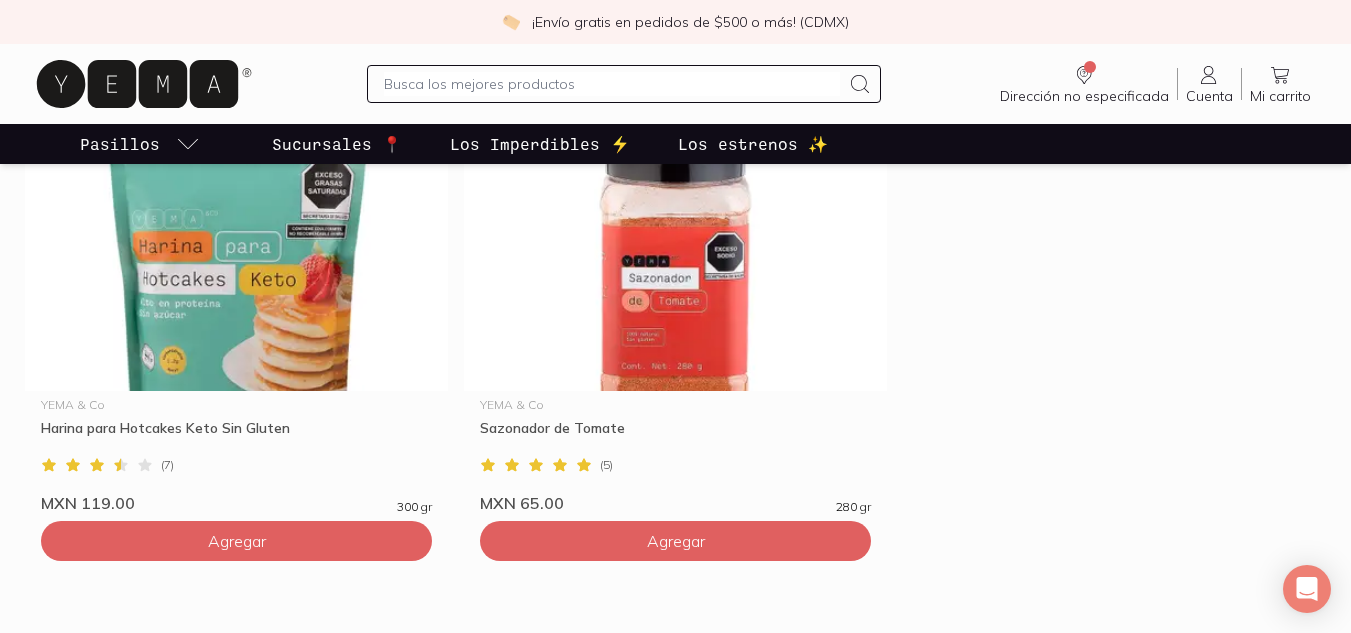 scroll, scrollTop: 1319, scrollLeft: 0, axis: vertical 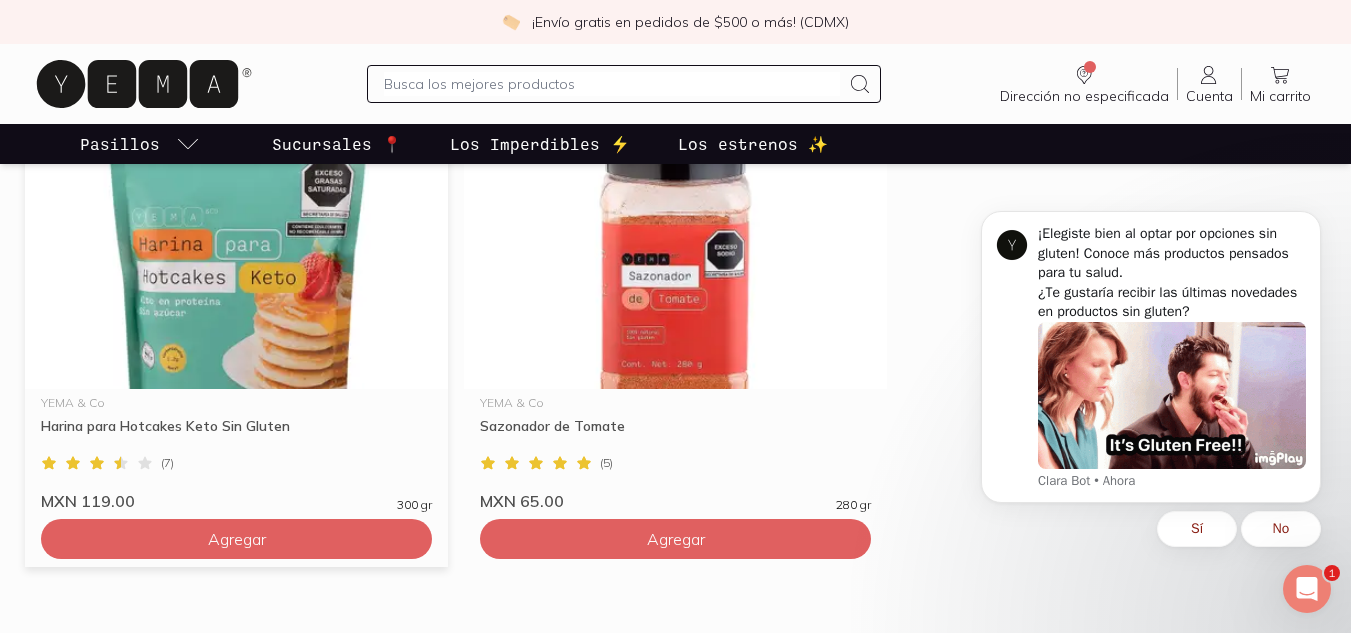 click on "Harina para Hotcakes Keto Sin Gluten" at bounding box center [236, 435] 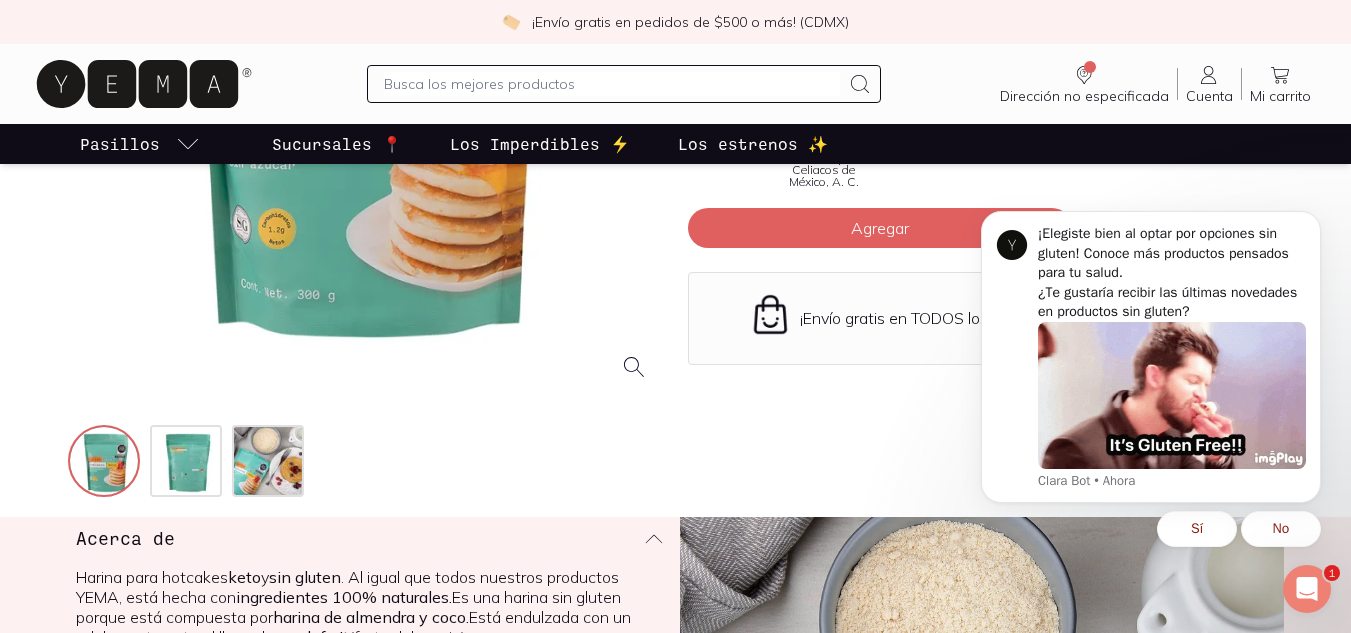 scroll, scrollTop: 573, scrollLeft: 0, axis: vertical 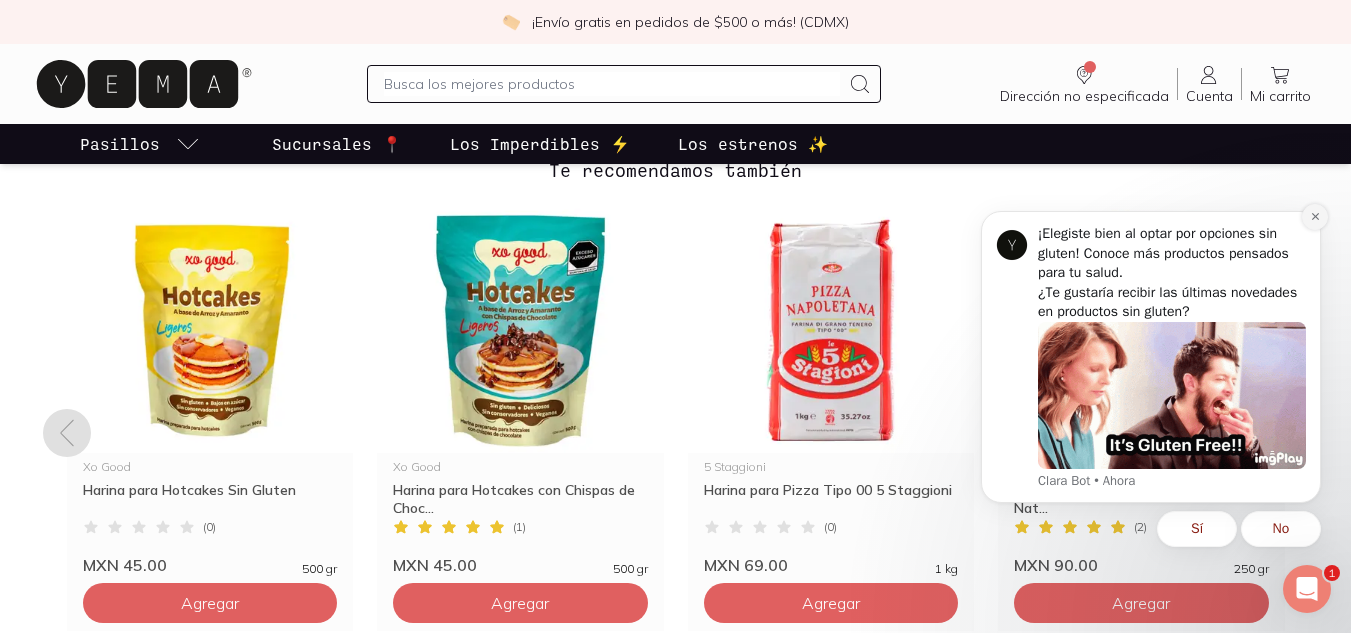 click 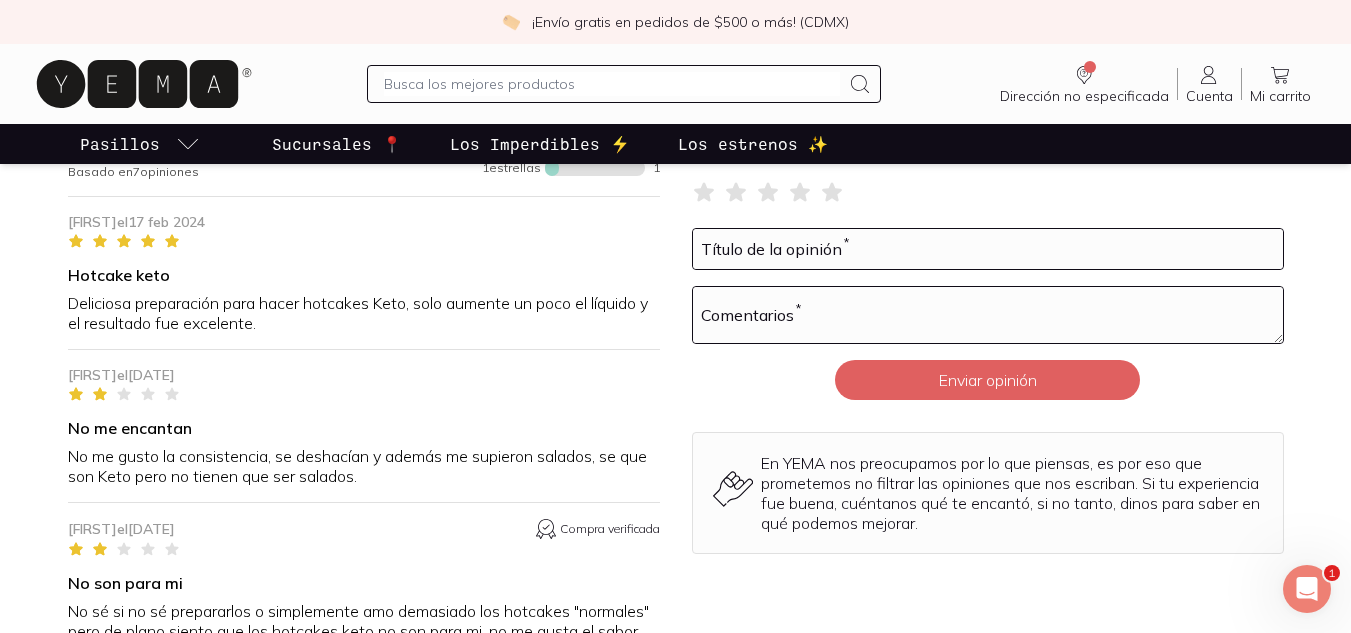 scroll, scrollTop: 2210, scrollLeft: 0, axis: vertical 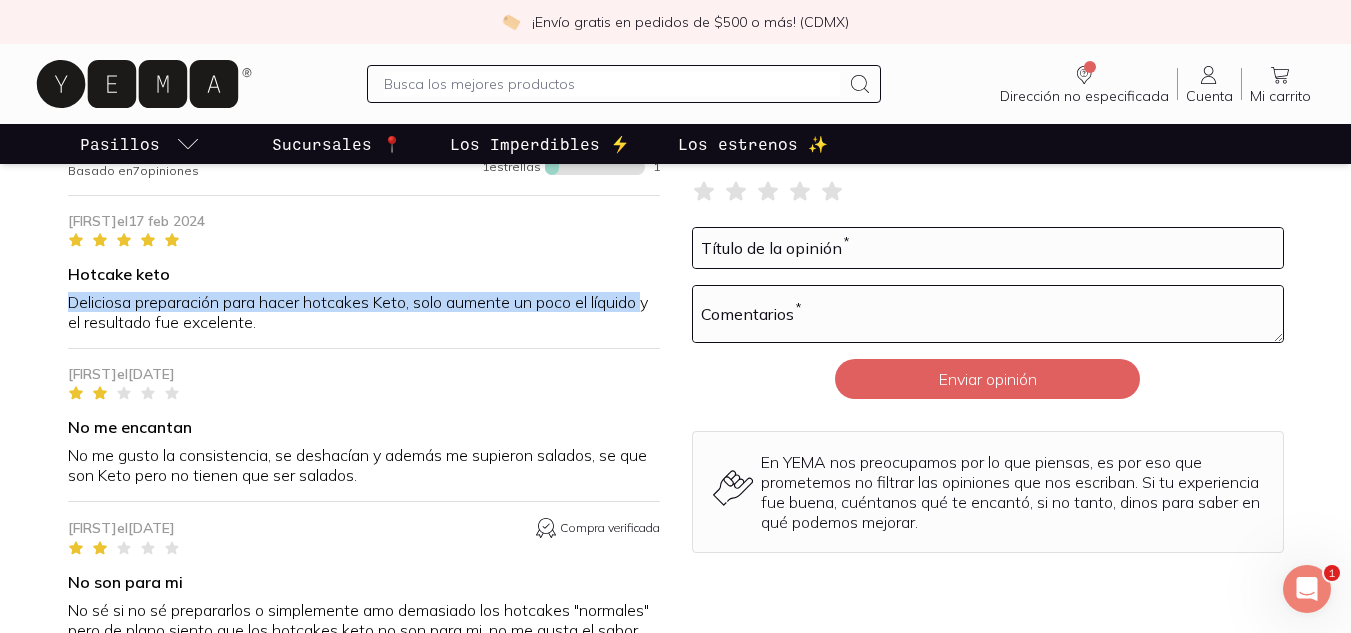 drag, startPoint x: 49, startPoint y: 313, endPoint x: 317, endPoint y: 339, distance: 269.25824 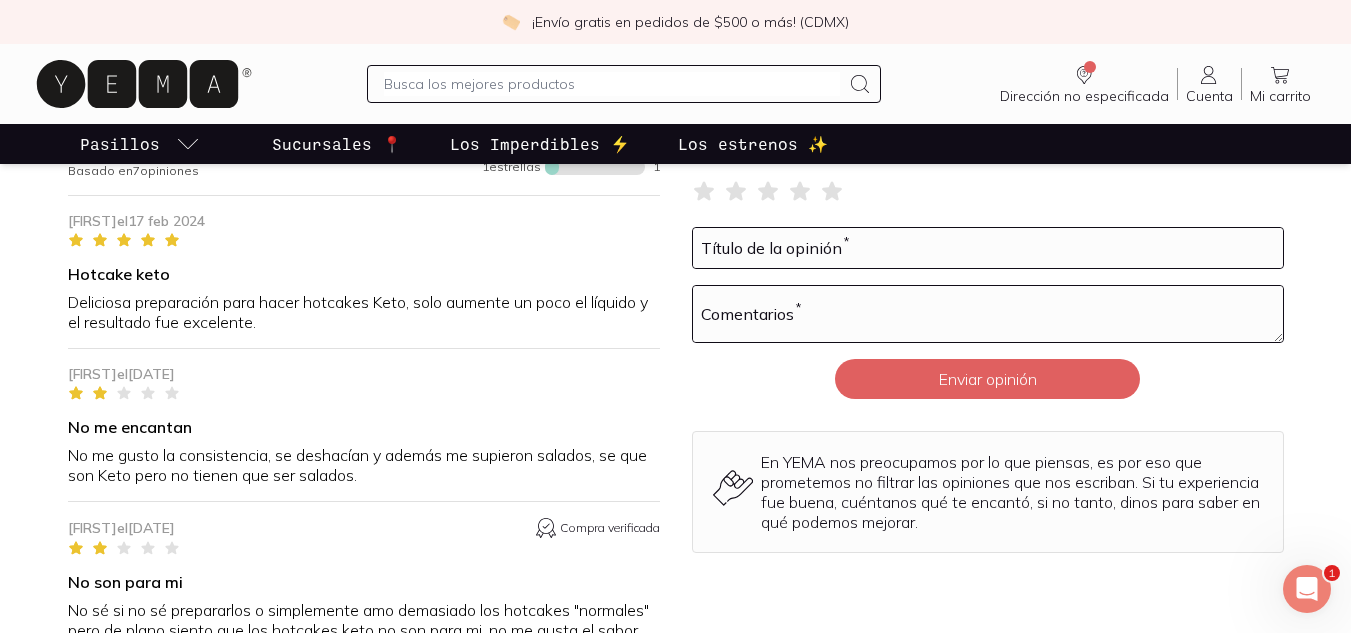 click on "[FIRST] el 17 feb 2024 Hotcake keto Deliciosa preparación para hacer hotcakes Keto, solo aumente un poco el líquido y el resultado fue excelente." at bounding box center (364, 280) 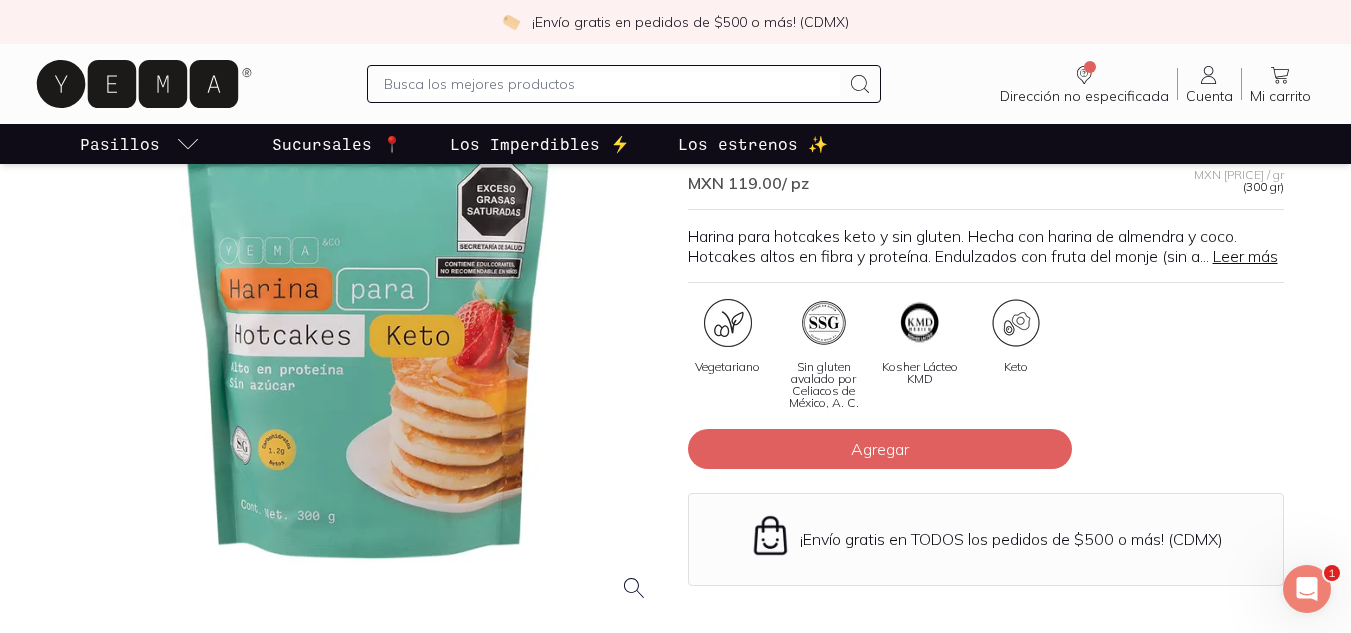 scroll, scrollTop: 212, scrollLeft: 0, axis: vertical 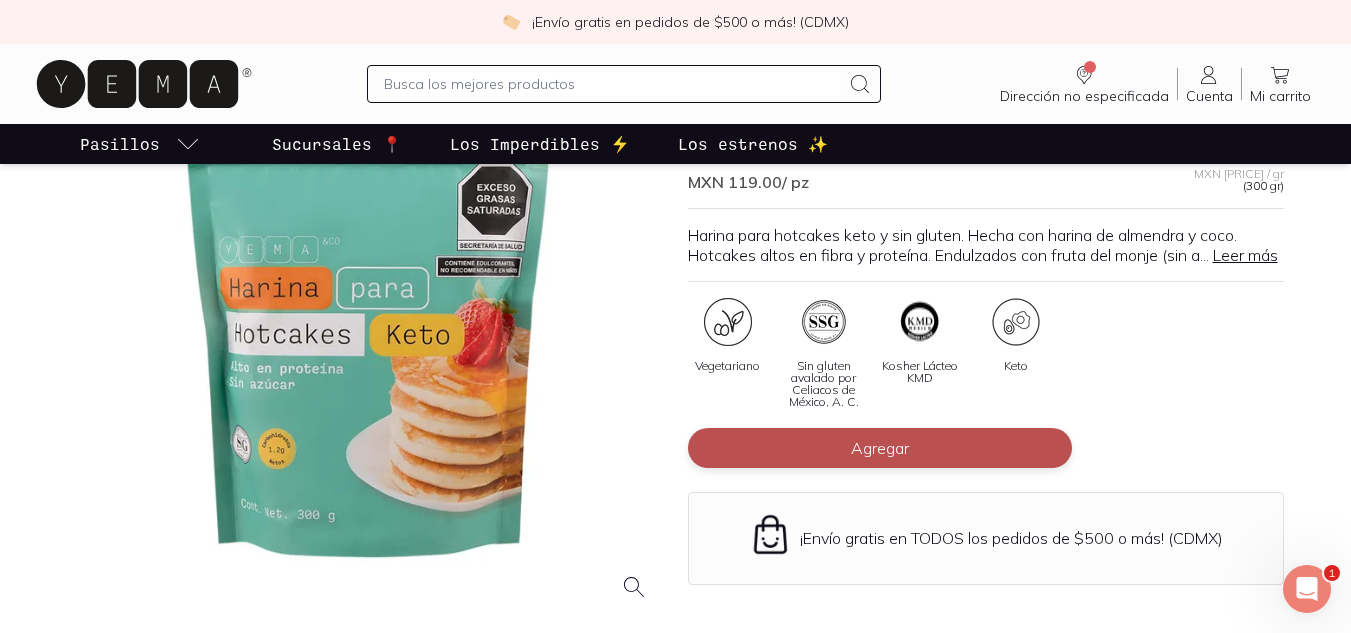 click on "Agregar" at bounding box center (880, 448) 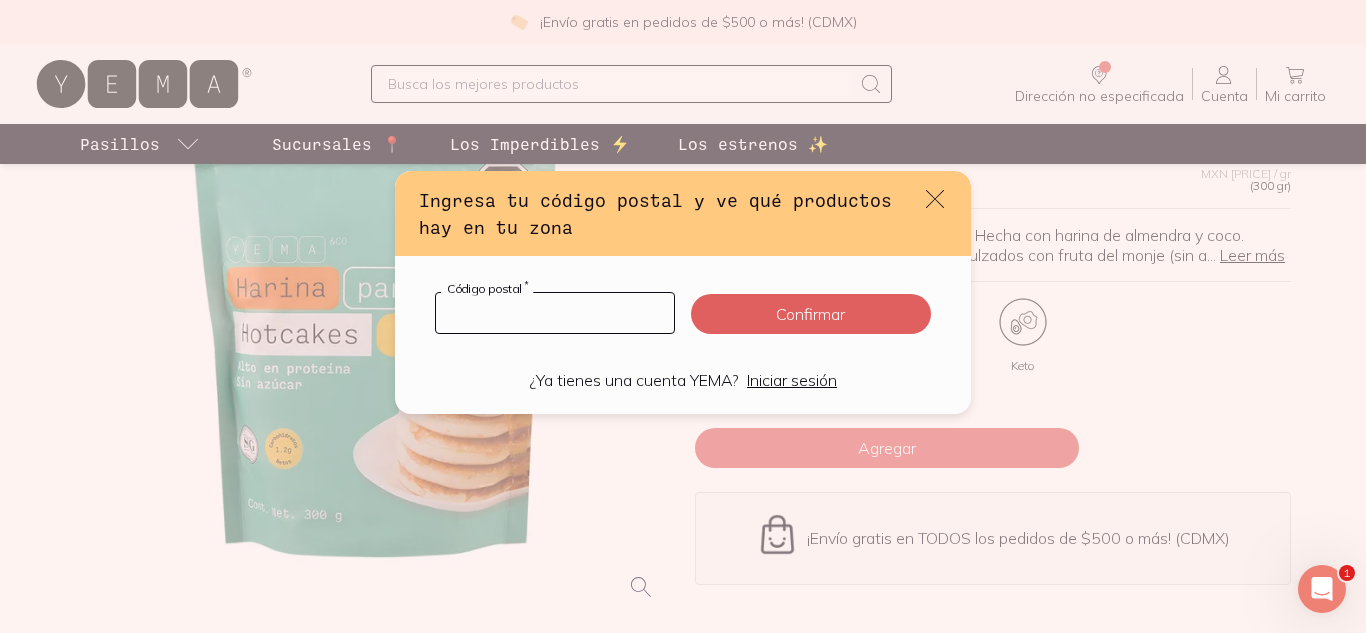 click at bounding box center [555, 313] 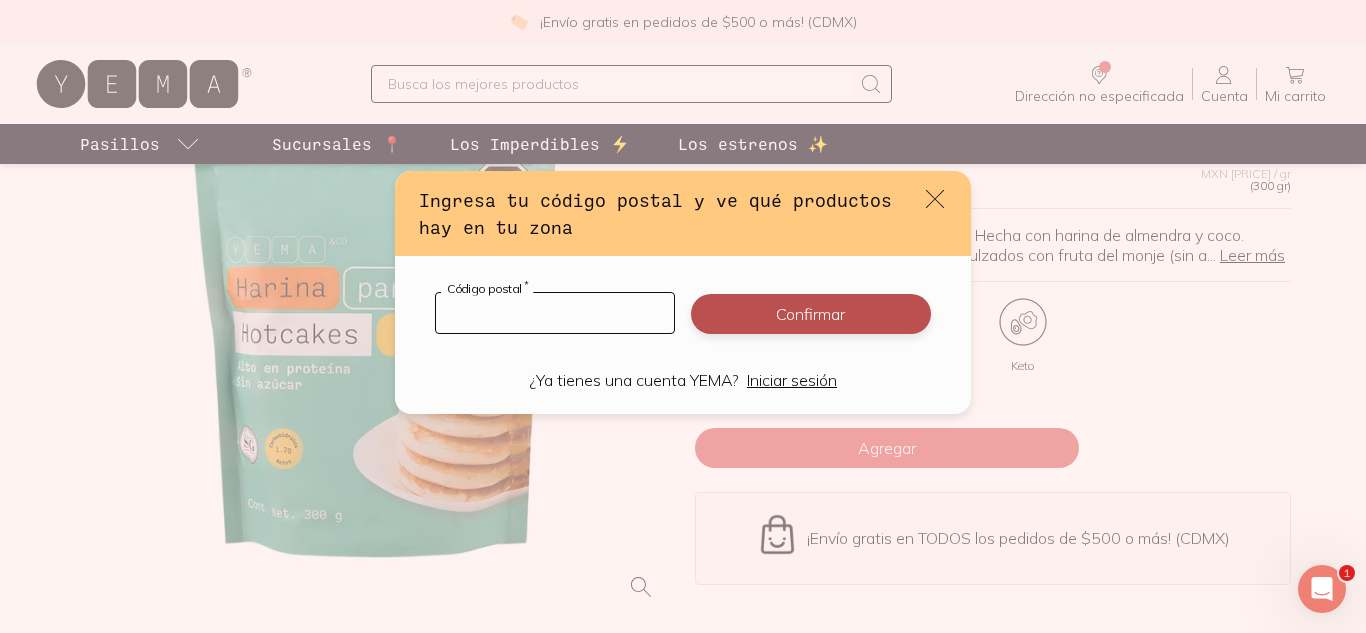 type on "[POSTAL_CODE]" 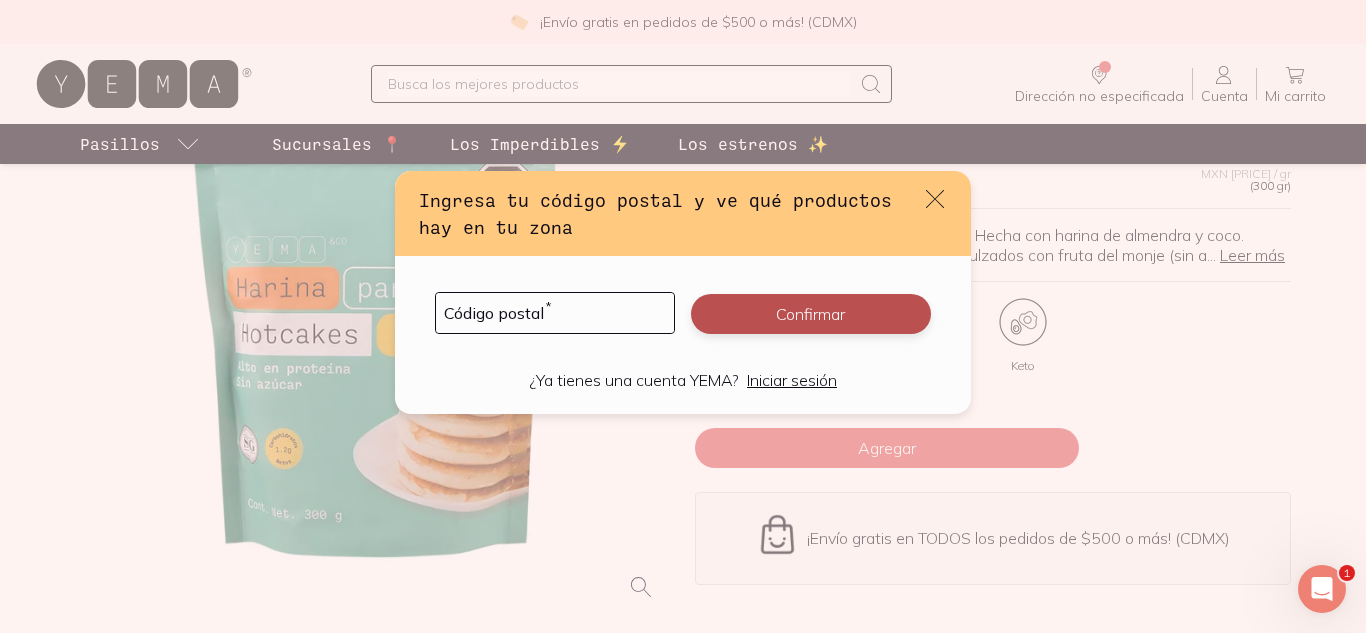 click on "Confirmar" at bounding box center [811, 314] 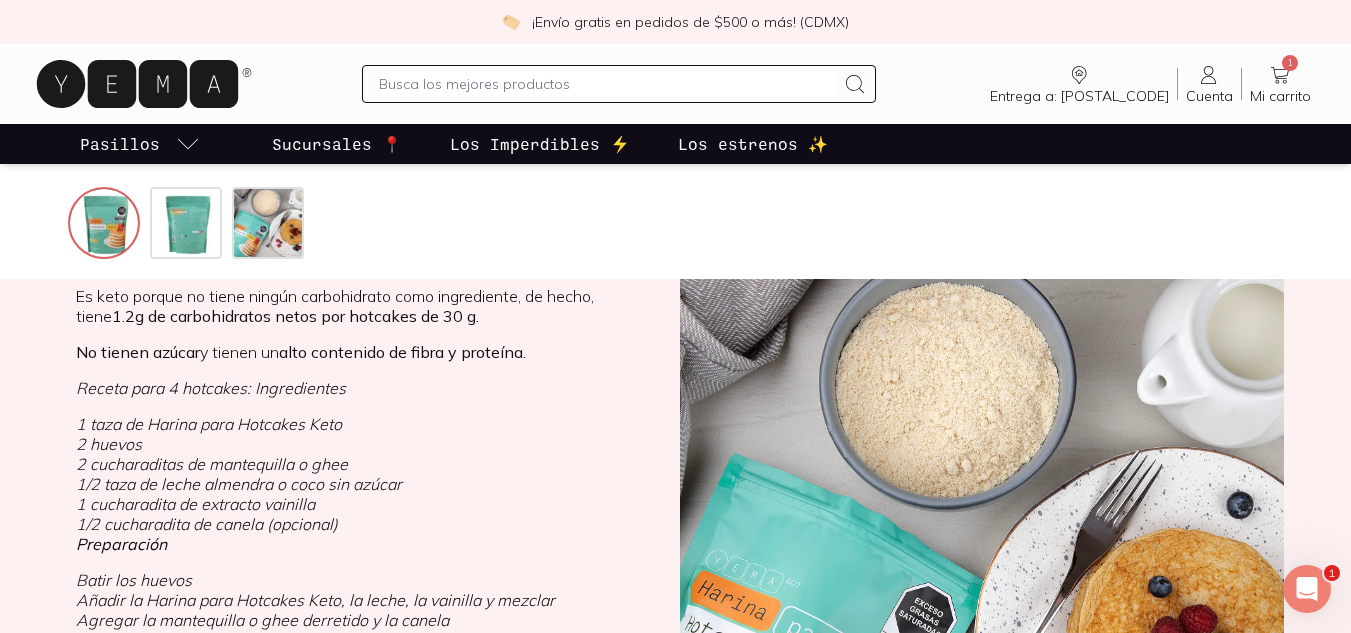 scroll, scrollTop: 671, scrollLeft: 0, axis: vertical 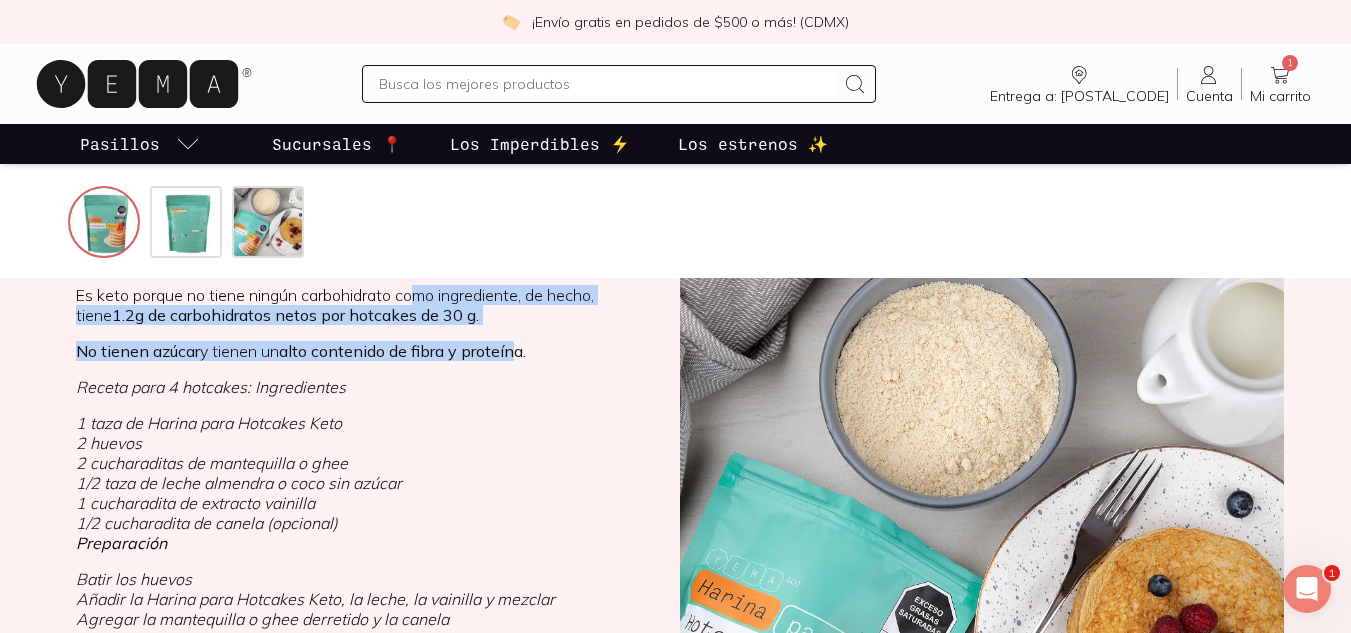 drag, startPoint x: 416, startPoint y: 300, endPoint x: 521, endPoint y: 337, distance: 111.32835 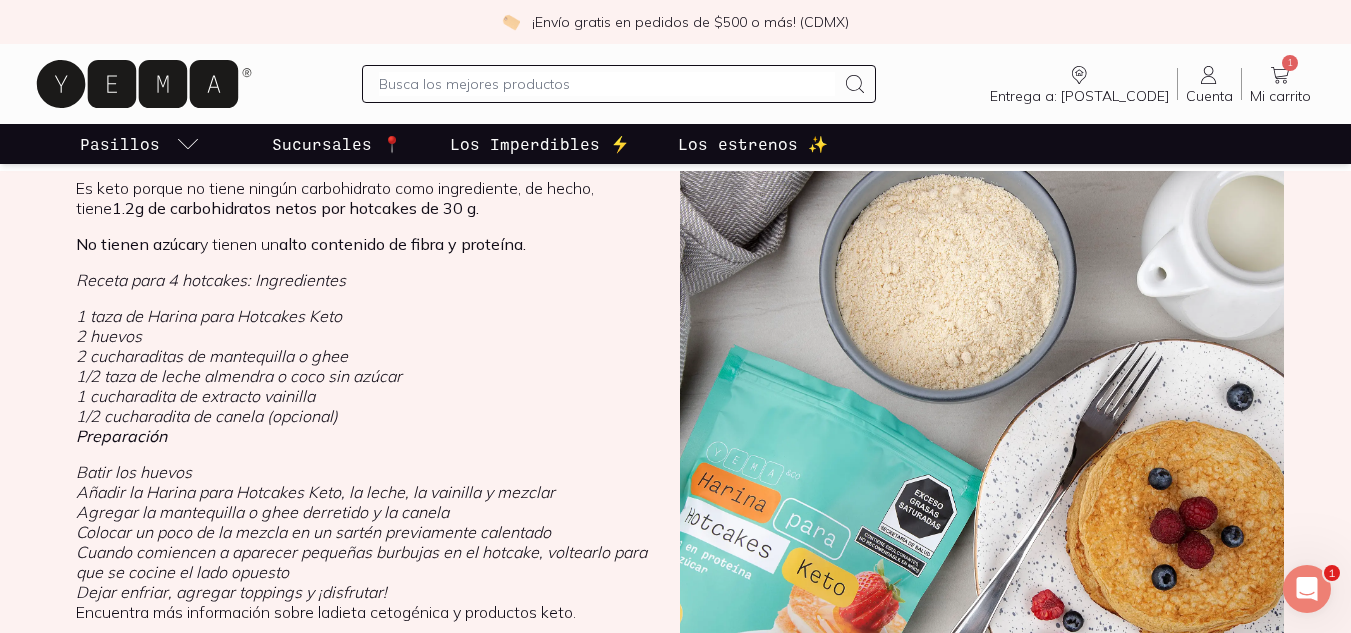 scroll, scrollTop: 779, scrollLeft: 0, axis: vertical 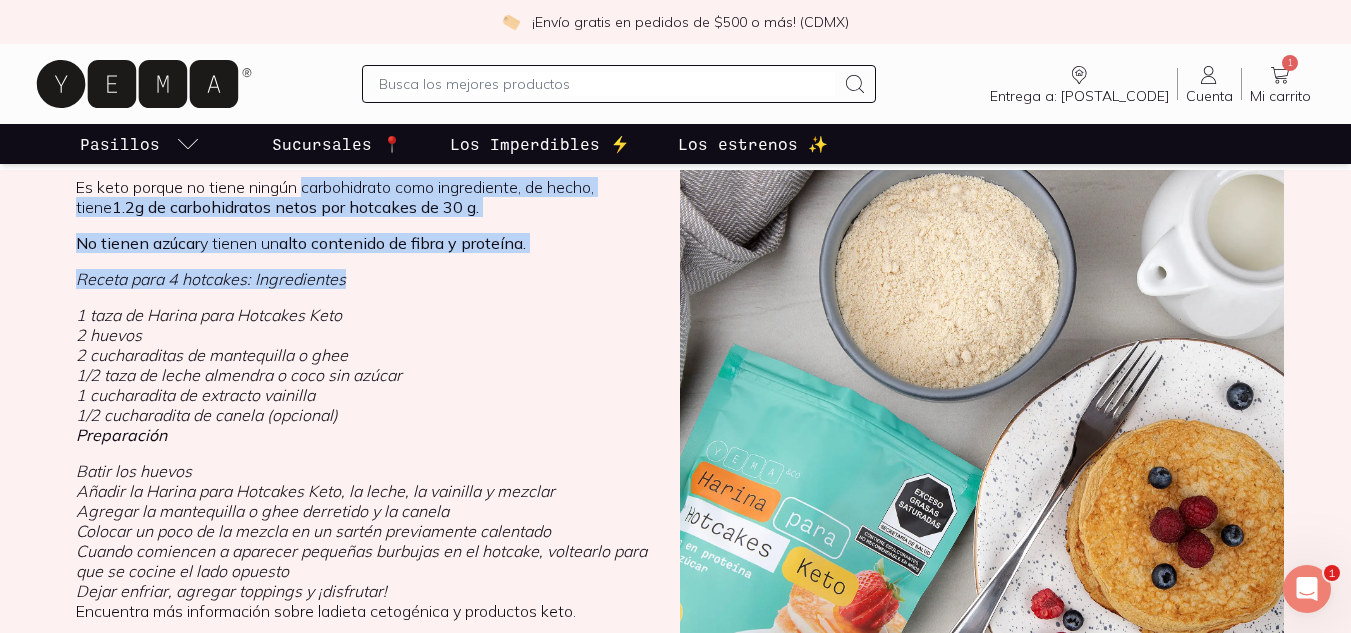 drag, startPoint x: 303, startPoint y: 179, endPoint x: 375, endPoint y: 285, distance: 128.14055 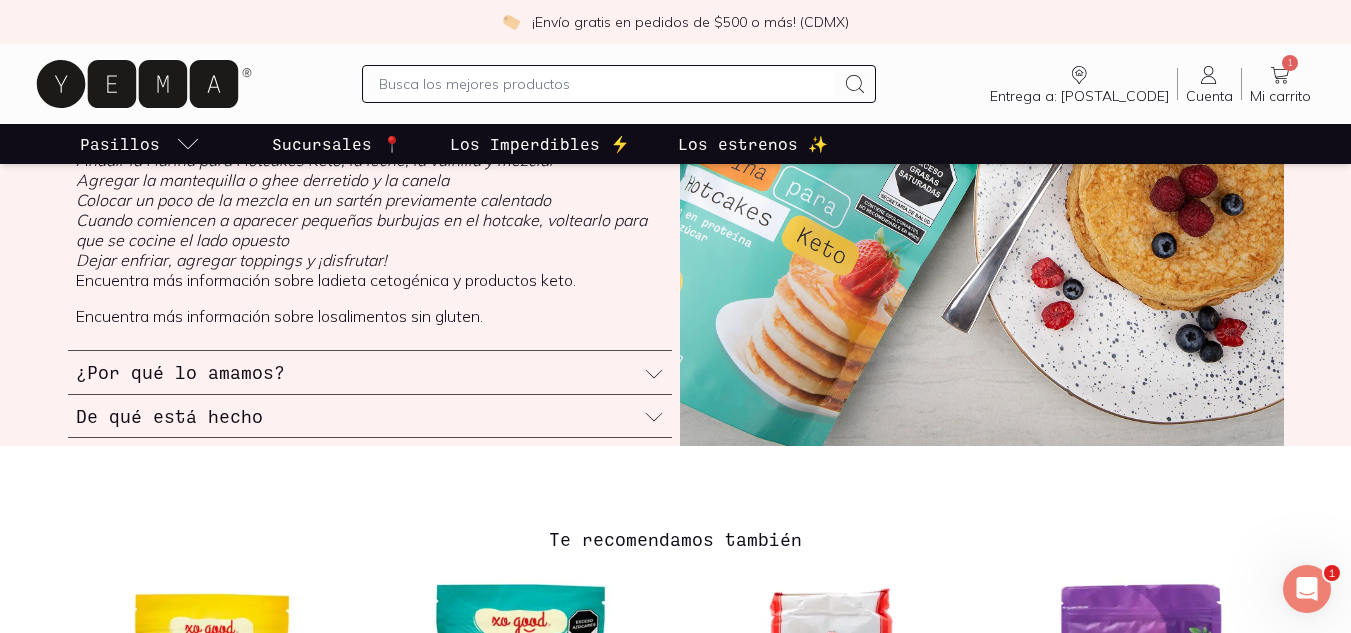scroll, scrollTop: 1111, scrollLeft: 0, axis: vertical 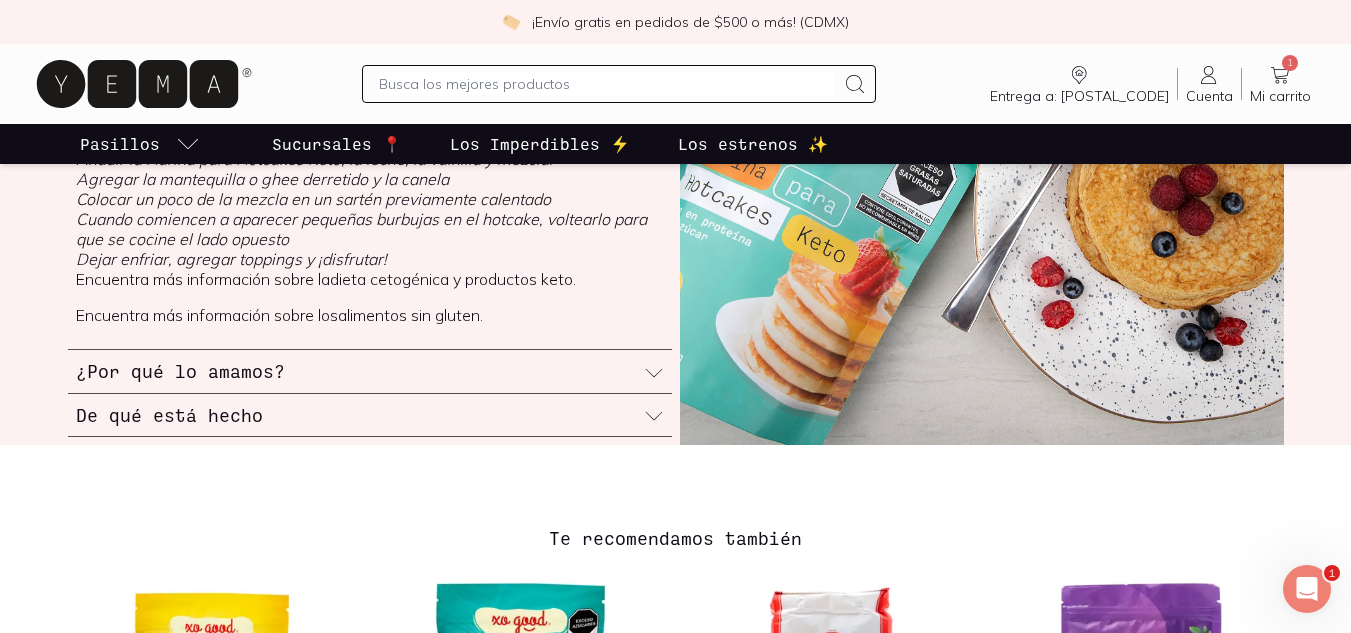 click on "¿Por qué lo amamos?" at bounding box center [370, 371] 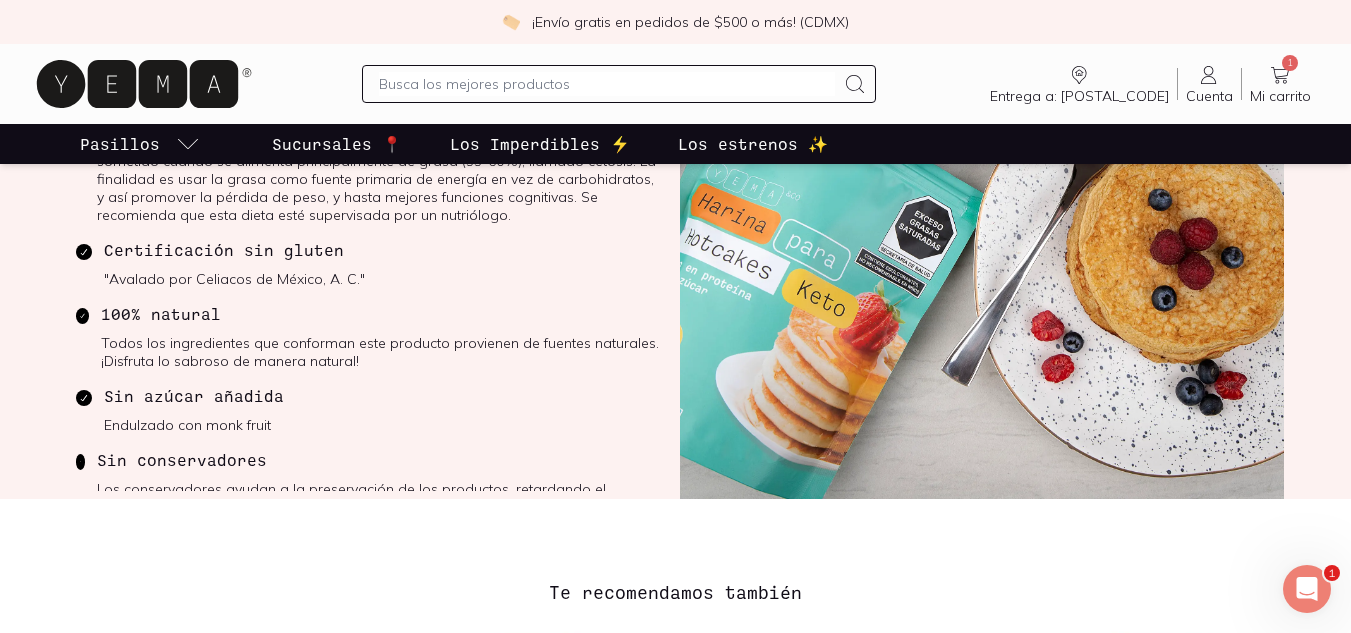 scroll, scrollTop: 1025, scrollLeft: 0, axis: vertical 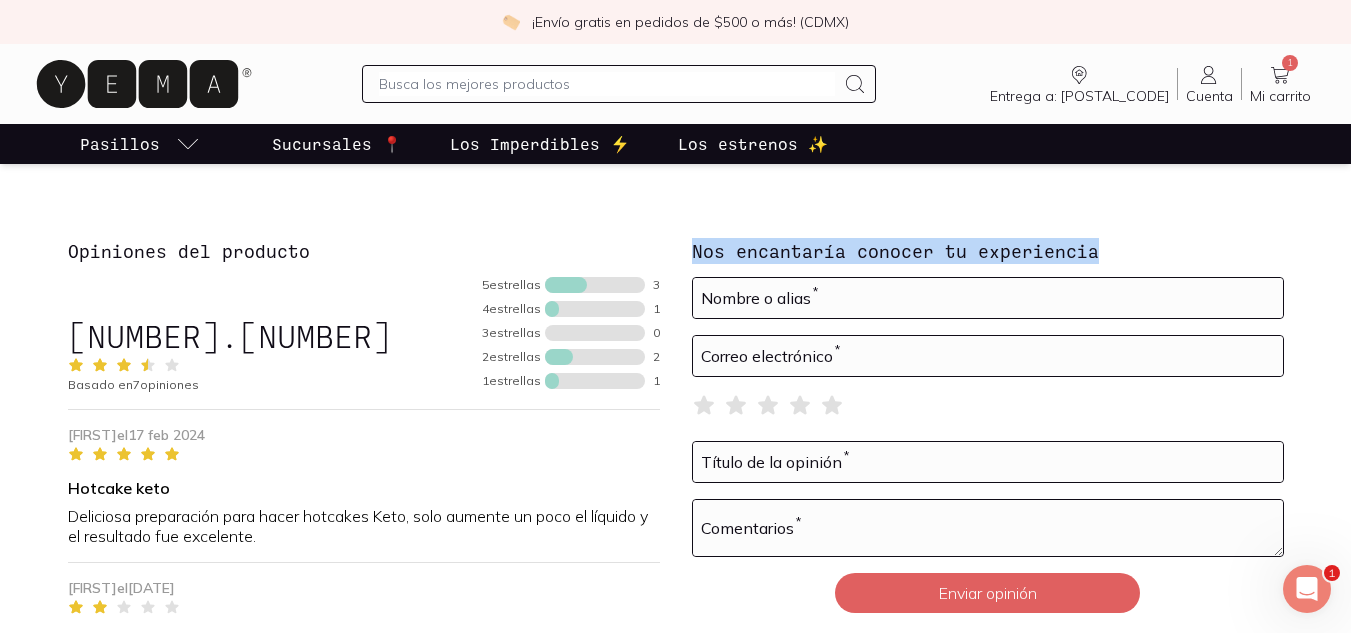 drag, startPoint x: 682, startPoint y: 245, endPoint x: 1141, endPoint y: 245, distance: 459 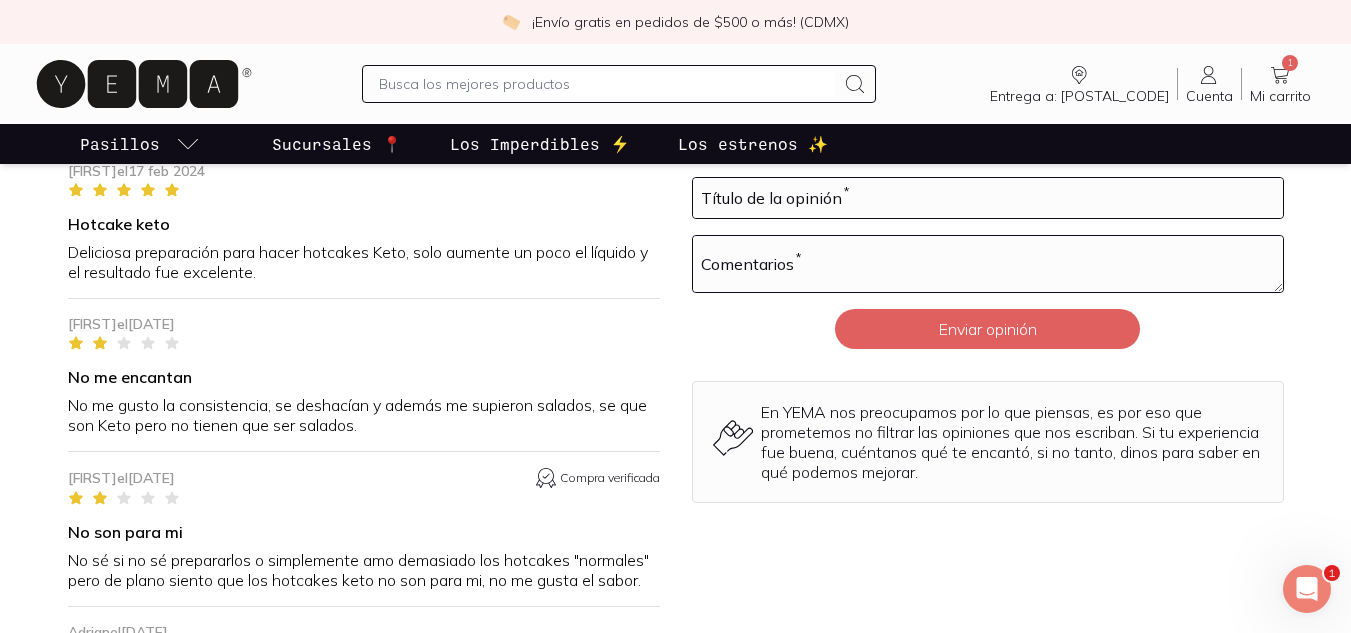 scroll, scrollTop: 2381, scrollLeft: 0, axis: vertical 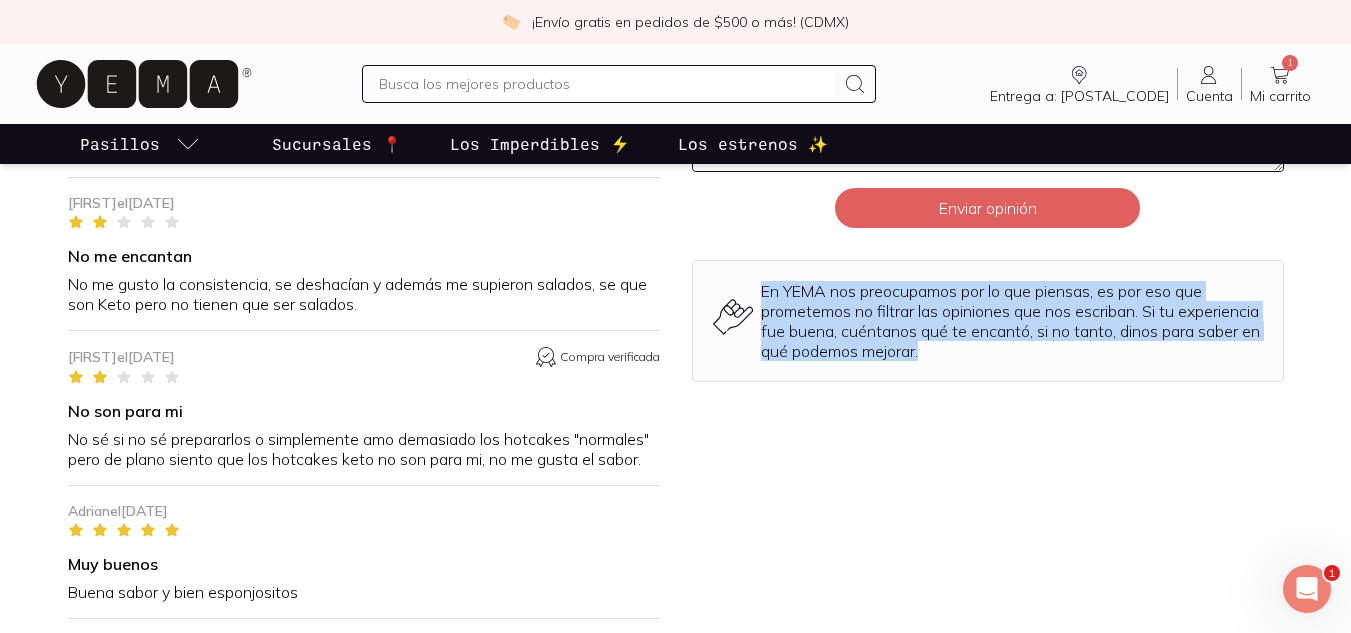 drag, startPoint x: 760, startPoint y: 293, endPoint x: 1067, endPoint y: 375, distance: 317.76248 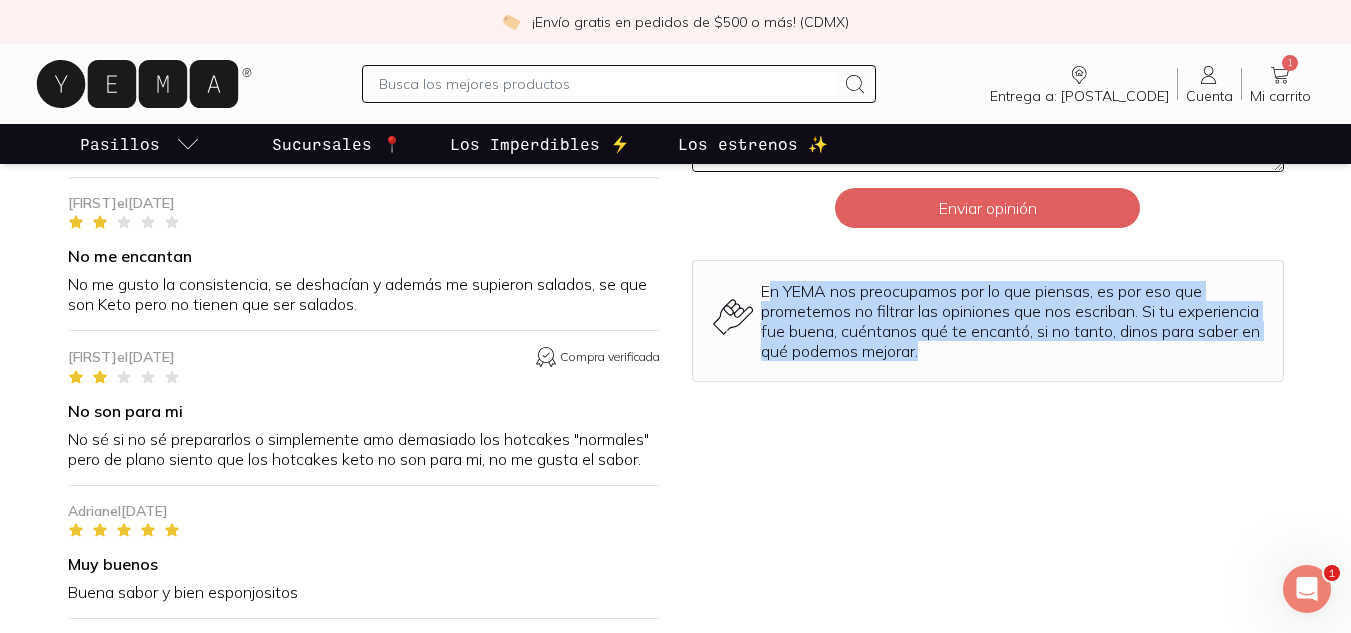 drag, startPoint x: 771, startPoint y: 278, endPoint x: 1040, endPoint y: 357, distance: 280.36047 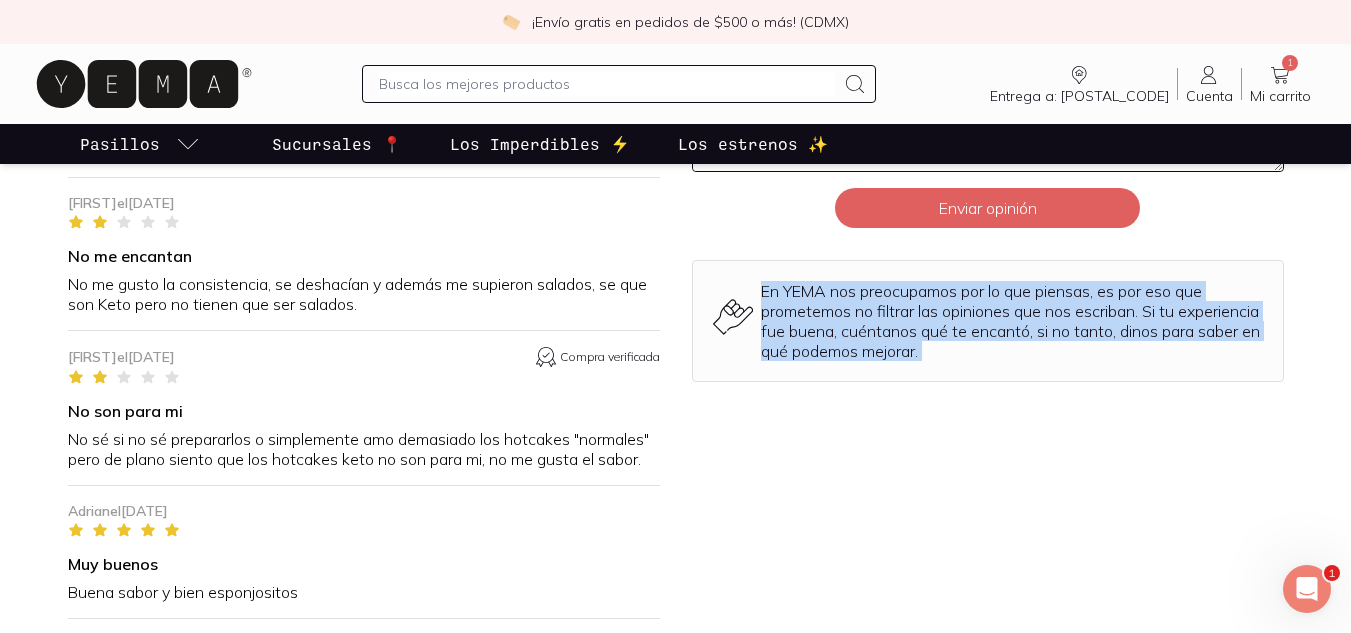 drag, startPoint x: 1040, startPoint y: 357, endPoint x: 762, endPoint y: 296, distance: 284.61377 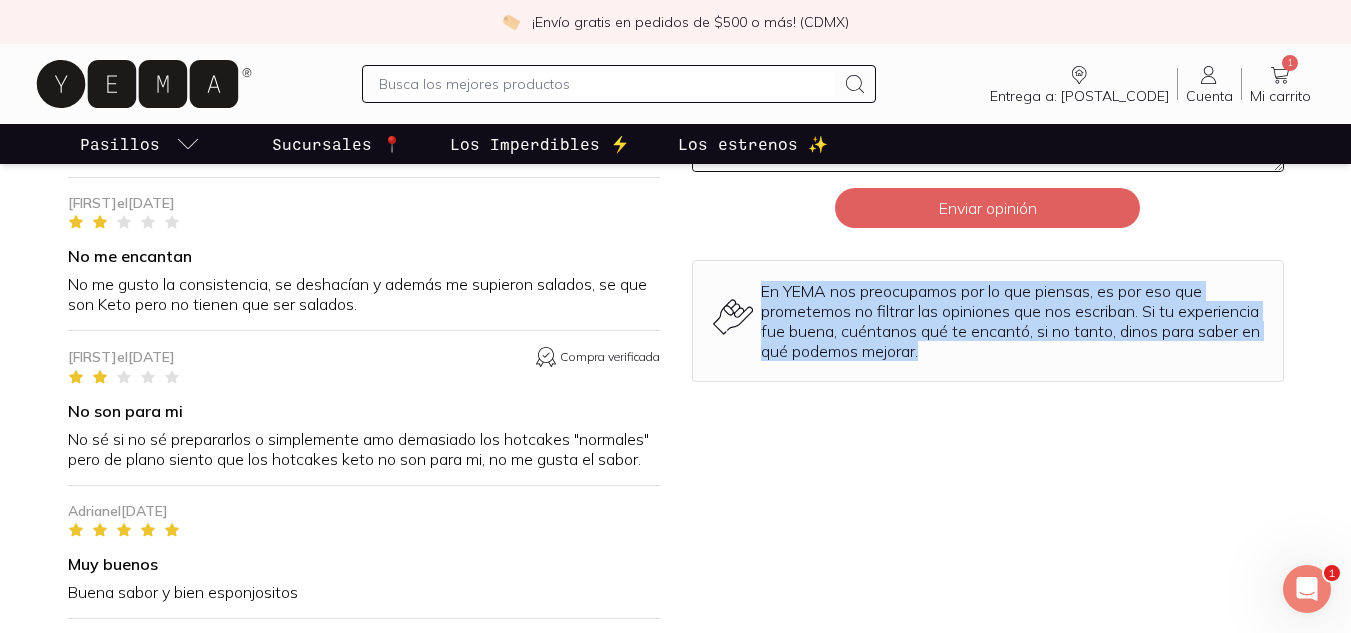 drag, startPoint x: 762, startPoint y: 296, endPoint x: 1047, endPoint y: 370, distance: 294.45035 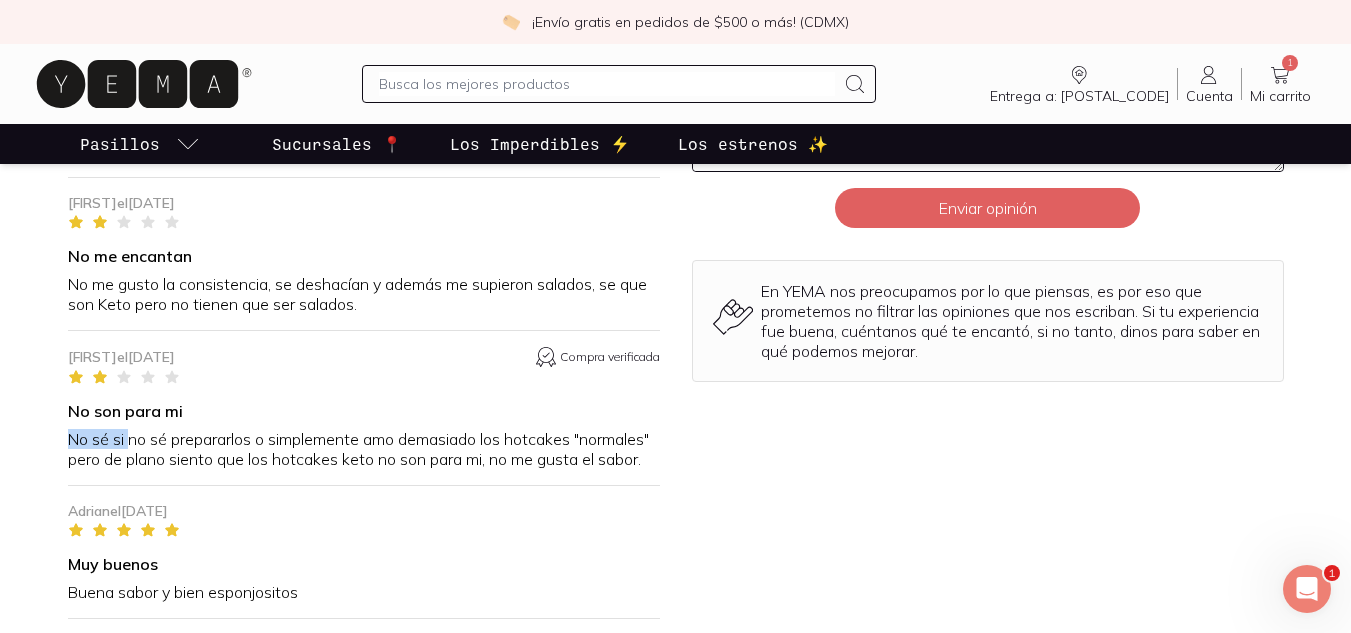 drag, startPoint x: 128, startPoint y: 433, endPoint x: 275, endPoint y: 495, distance: 159.53996 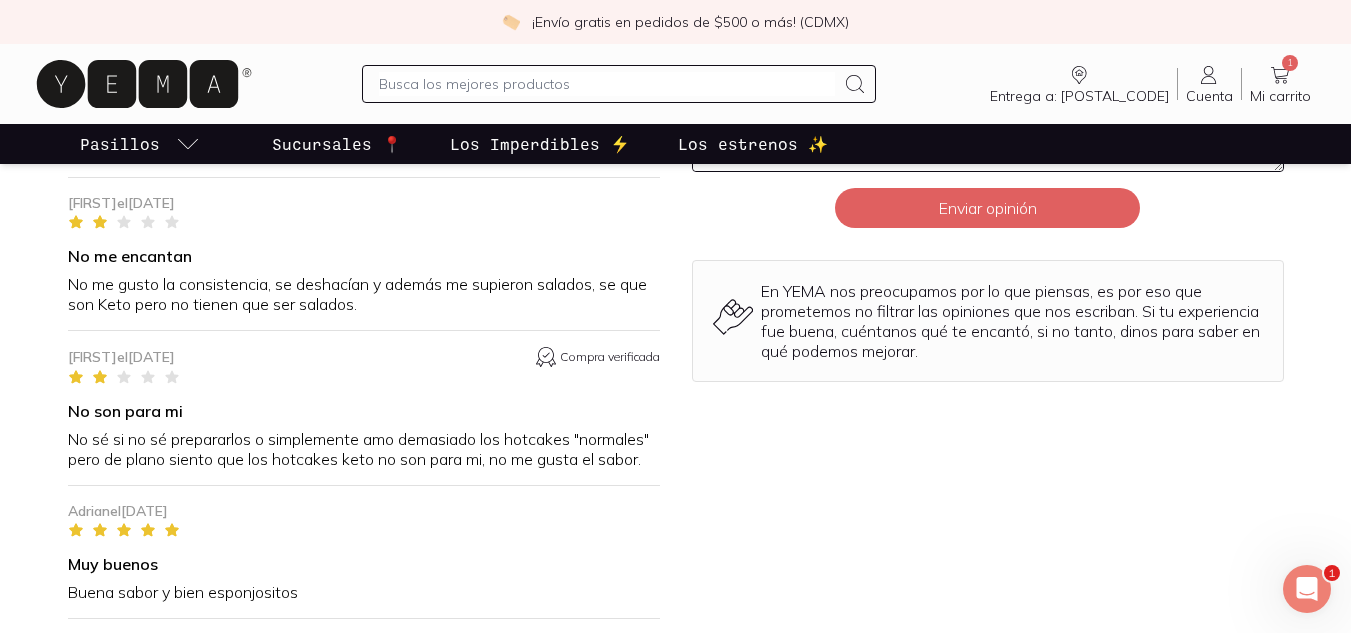 click on "Alex el [DATE] Compra verificada No son para mi No sé si no sé prepararlos o simplemente amo demasiado los hotcakes "normales" pero de plano siento que los hotcakes keto no son para mi, no me gusta el sabor." at bounding box center (364, 416) 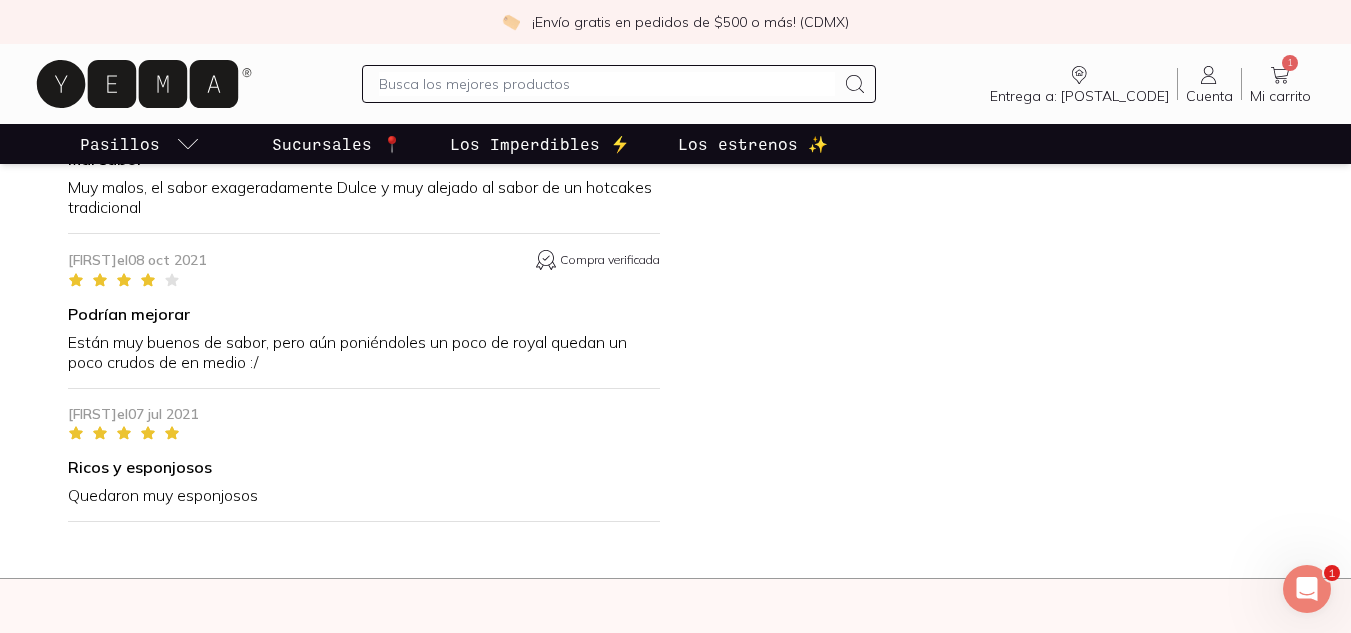 scroll, scrollTop: 2916, scrollLeft: 0, axis: vertical 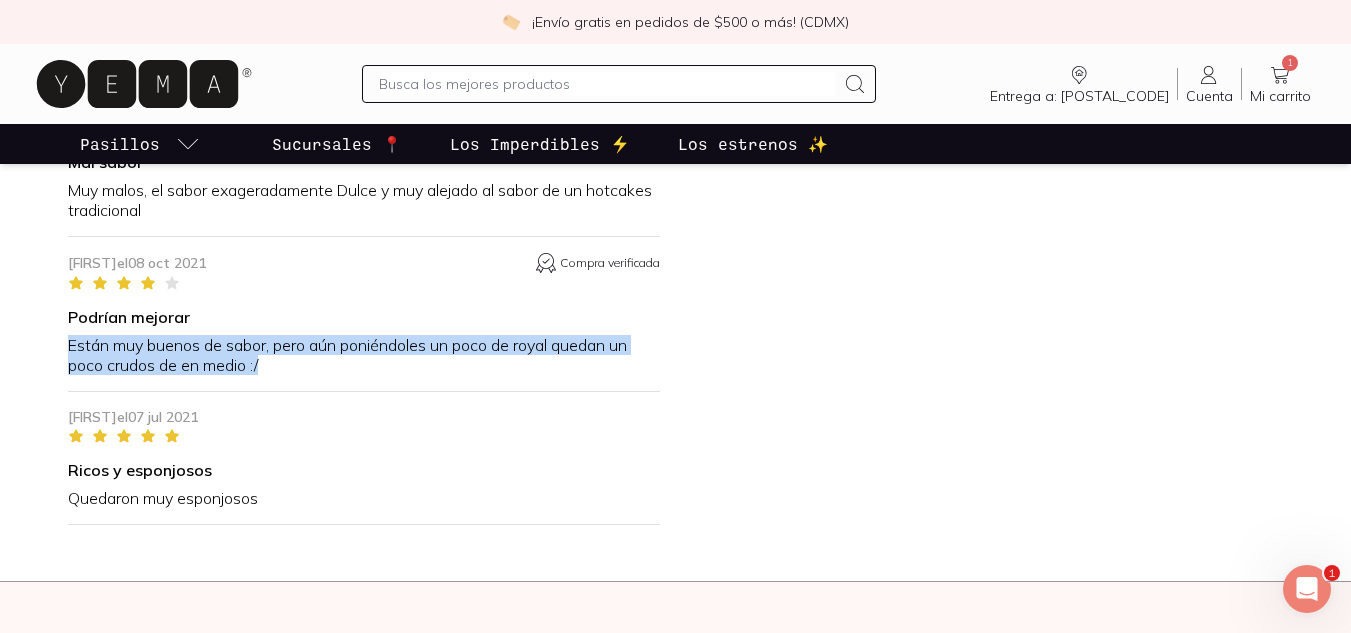 drag, startPoint x: 67, startPoint y: 365, endPoint x: 286, endPoint y: 390, distance: 220.42232 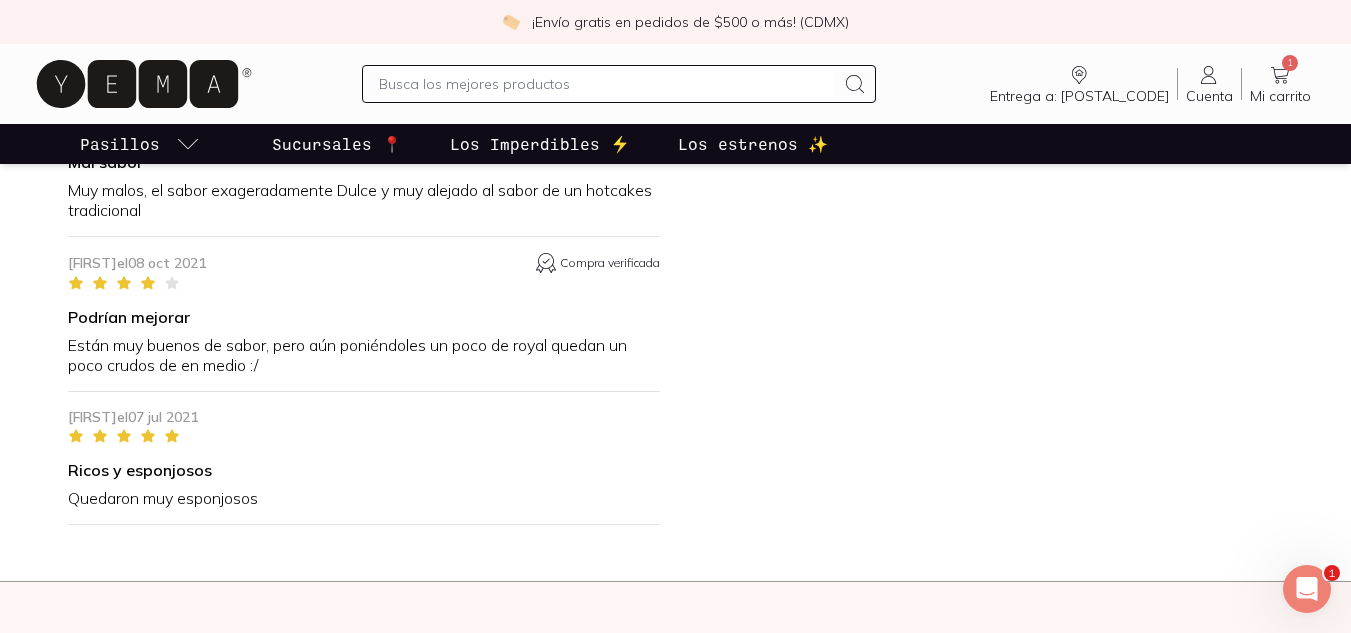 drag, startPoint x: 286, startPoint y: 390, endPoint x: 57, endPoint y: 357, distance: 231.36551 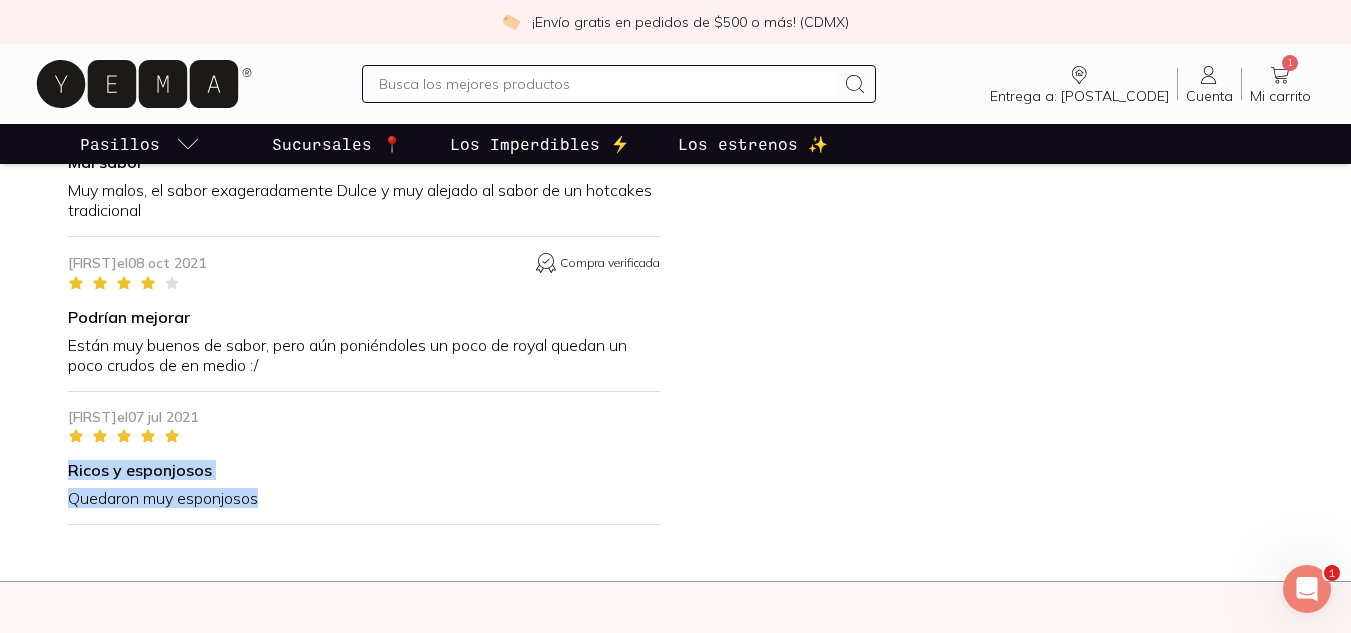 drag, startPoint x: 66, startPoint y: 486, endPoint x: 291, endPoint y: 518, distance: 227.26416 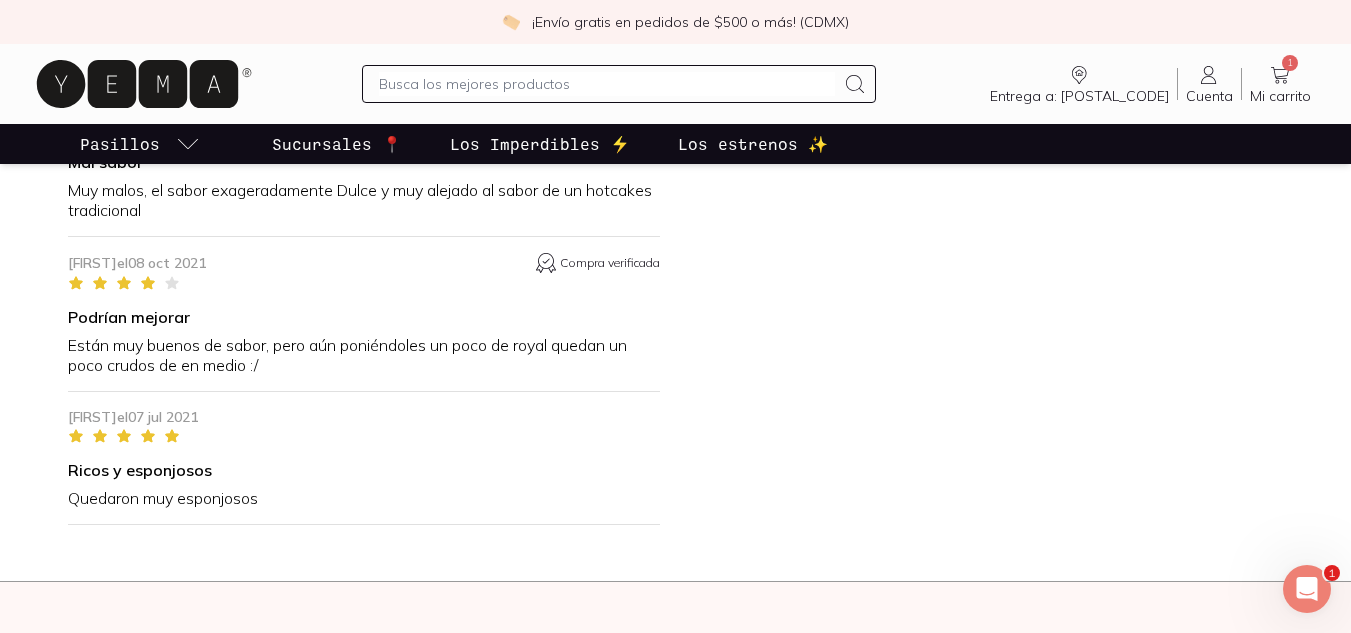 click 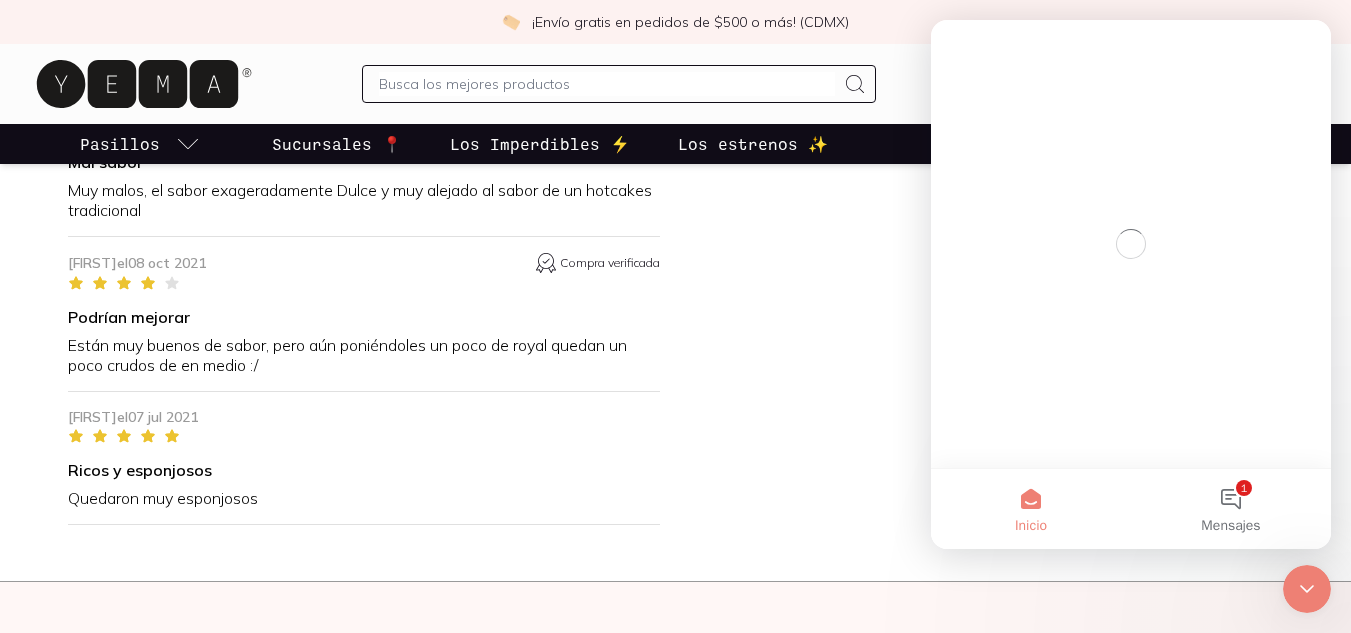 scroll, scrollTop: 0, scrollLeft: 0, axis: both 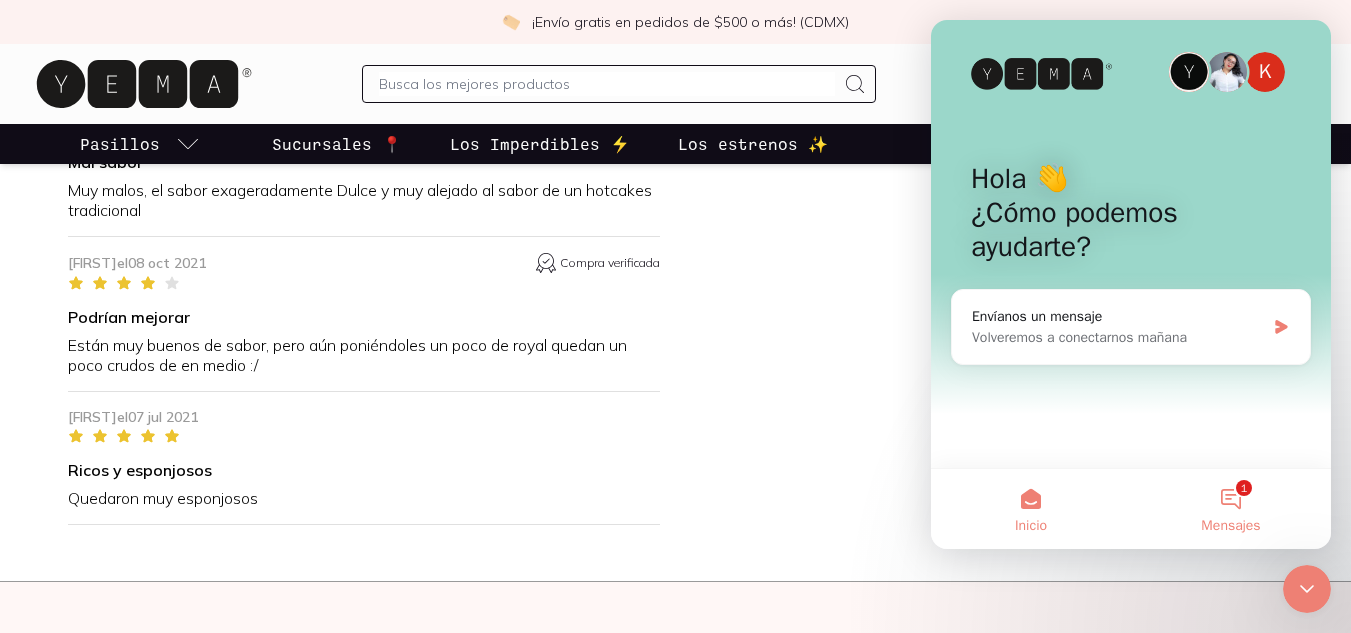 click on "1 Mensajes" at bounding box center [1231, 509] 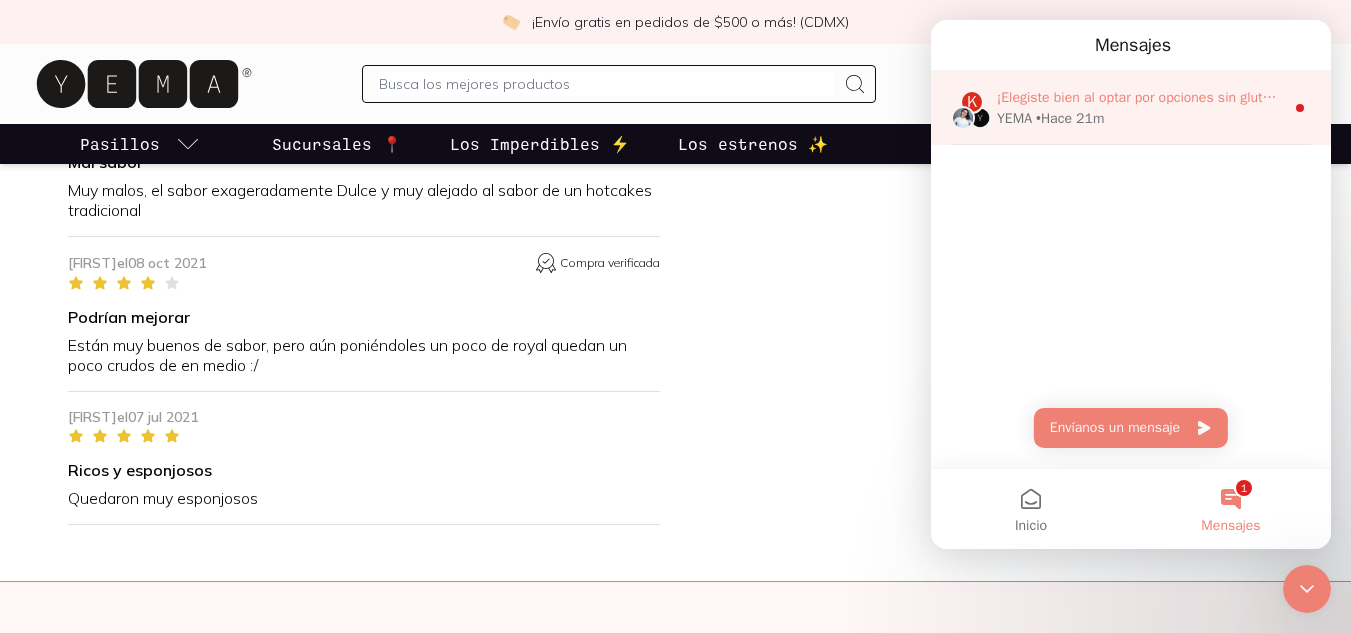 click on "YEMA • Hace 21m" at bounding box center [1140, 118] 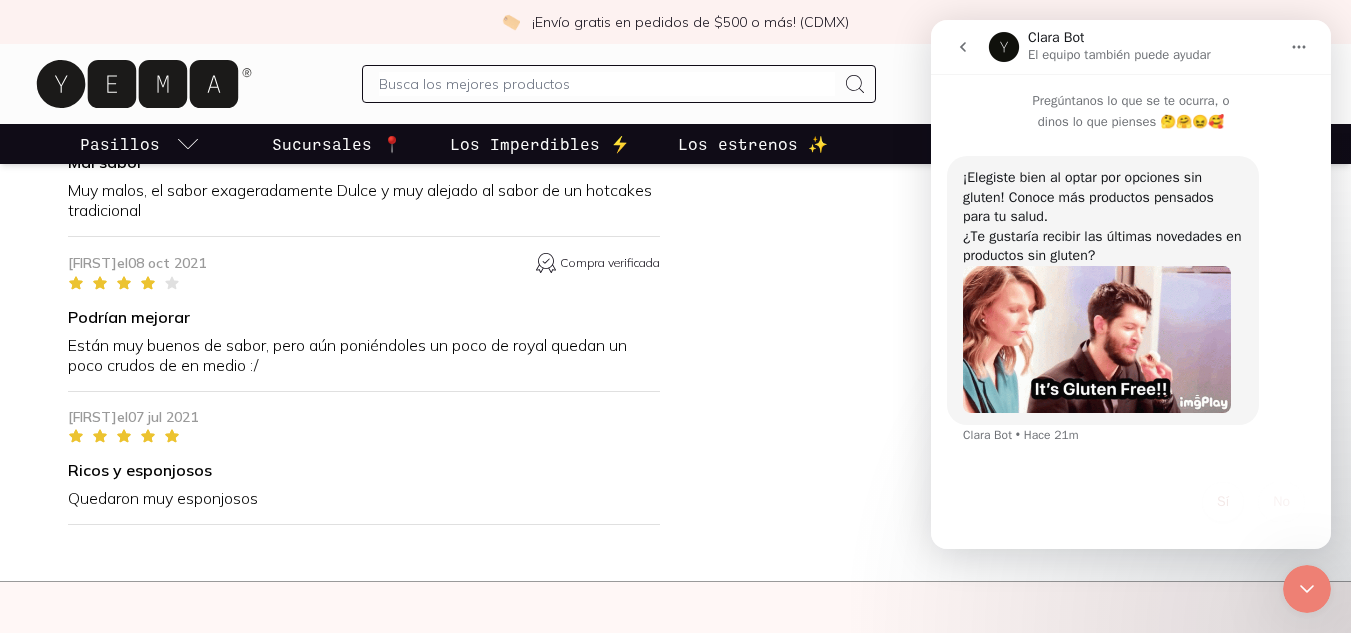 scroll, scrollTop: 8, scrollLeft: 0, axis: vertical 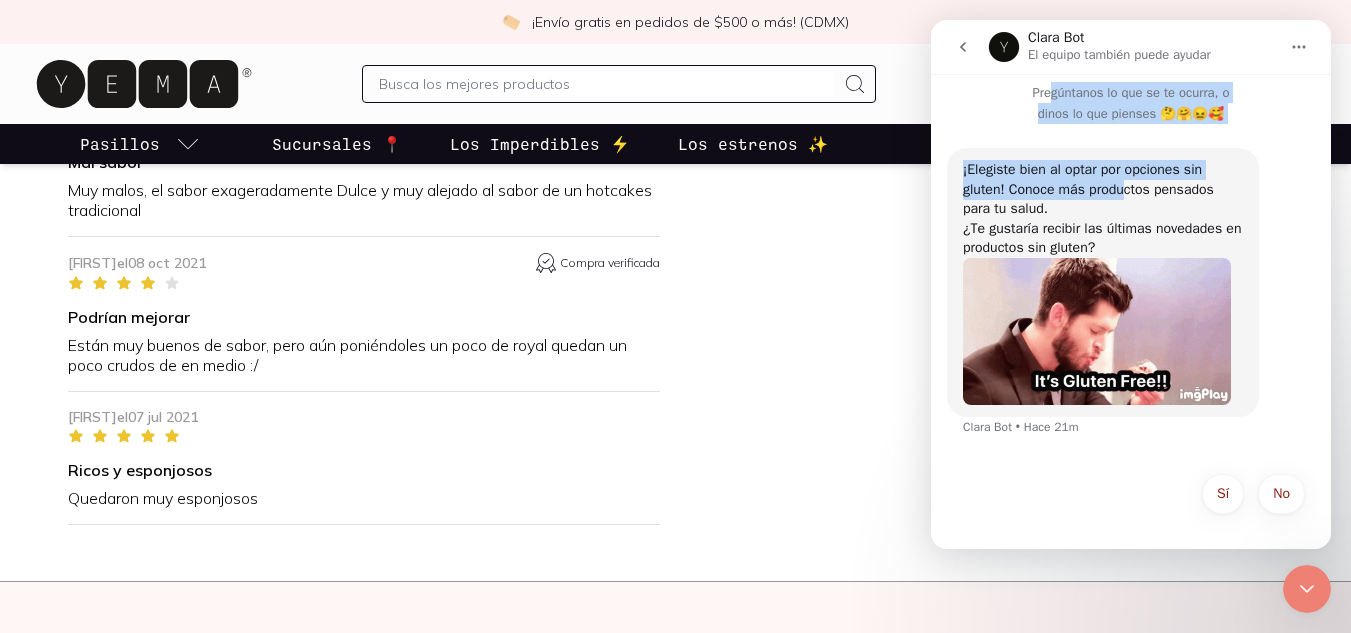 drag, startPoint x: 1046, startPoint y: 96, endPoint x: 1130, endPoint y: 180, distance: 118.79394 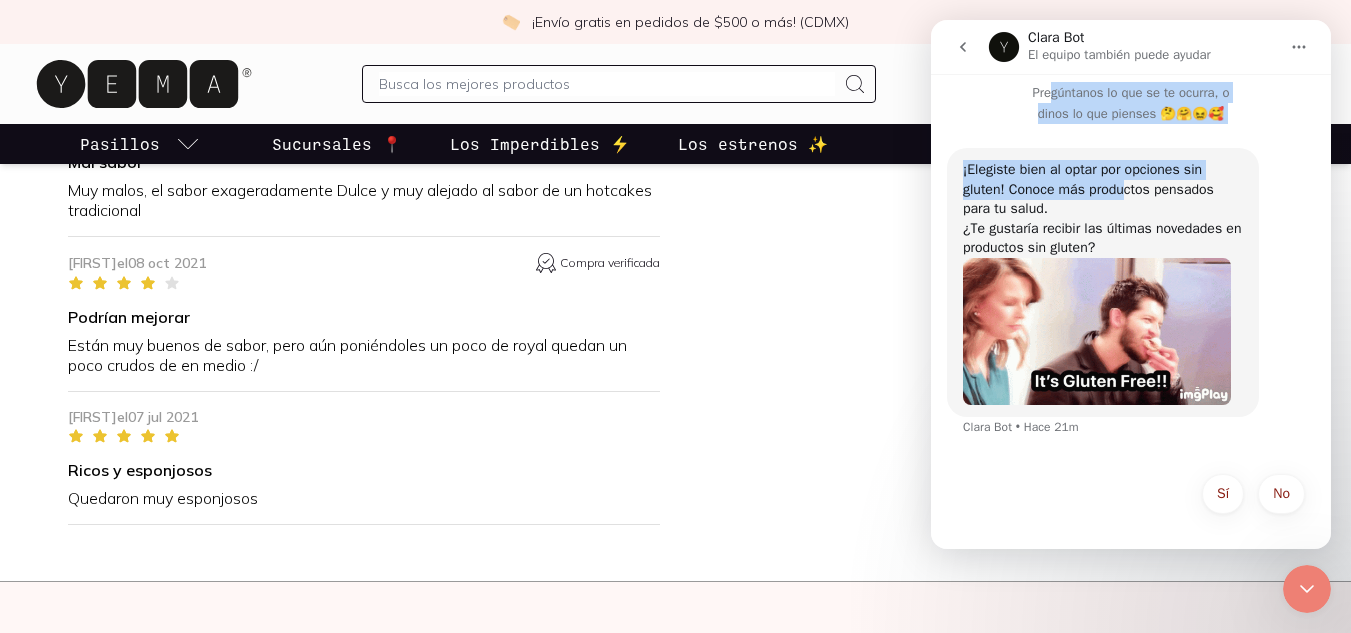click on "Pregúntanos lo que se te ocurra, o dinos lo que pienses 🤔🤗😖🥰 ¡Elegiste bien al optar por opciones sin gluten! Conoce más productos pensados para tu salud. ¿Te gustaría recibir las últimas novedades en productos sin gluten? Clara Bot    •   Hace 21m No Sí No" at bounding box center [1131, 307] 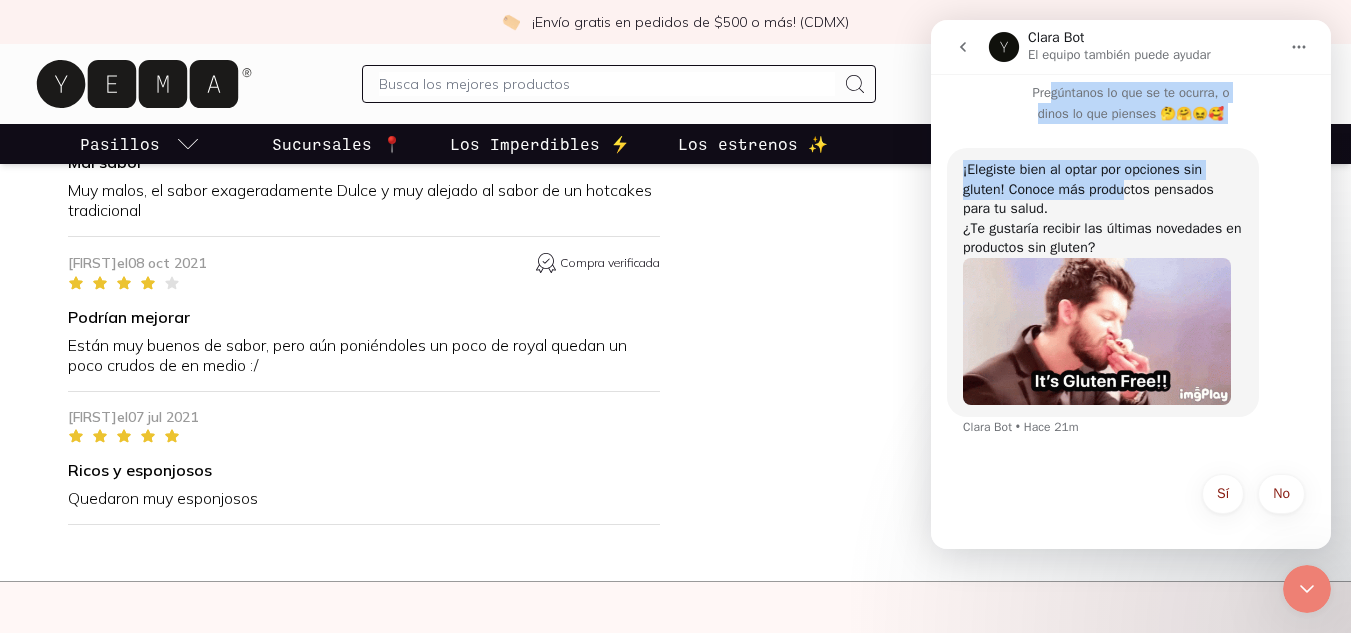 click on "¡Elegiste bien al optar por opciones sin gluten! Conoce más productos pensados para tu salud." at bounding box center [1103, 189] 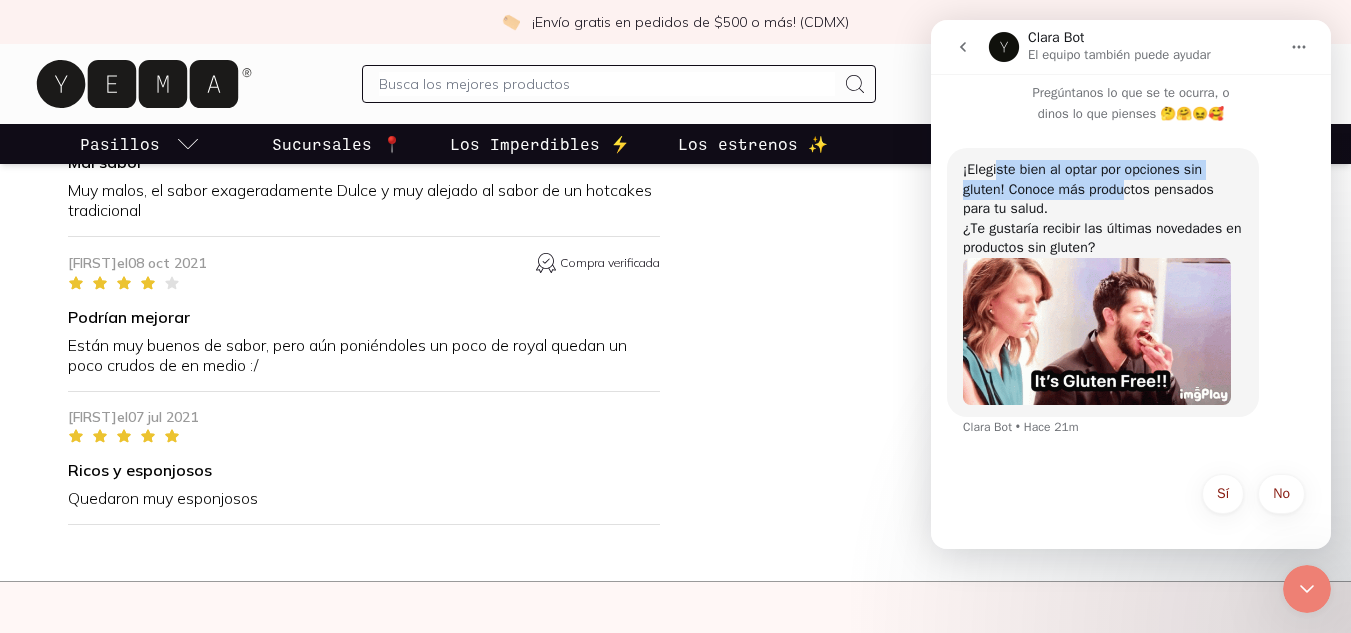 drag, startPoint x: 1130, startPoint y: 180, endPoint x: 996, endPoint y: 176, distance: 134.0597 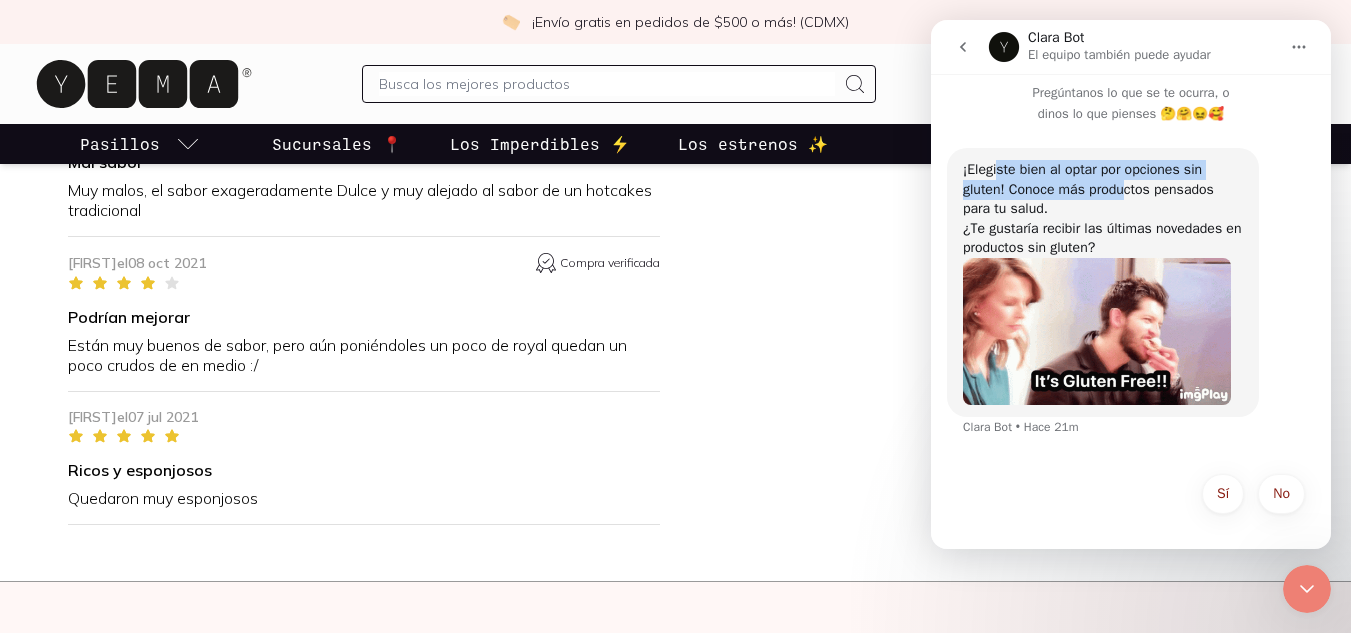 click on "¡Elegiste bien al optar por opciones sin gluten! Conoce más productos pensados para tu salud." at bounding box center [1103, 189] 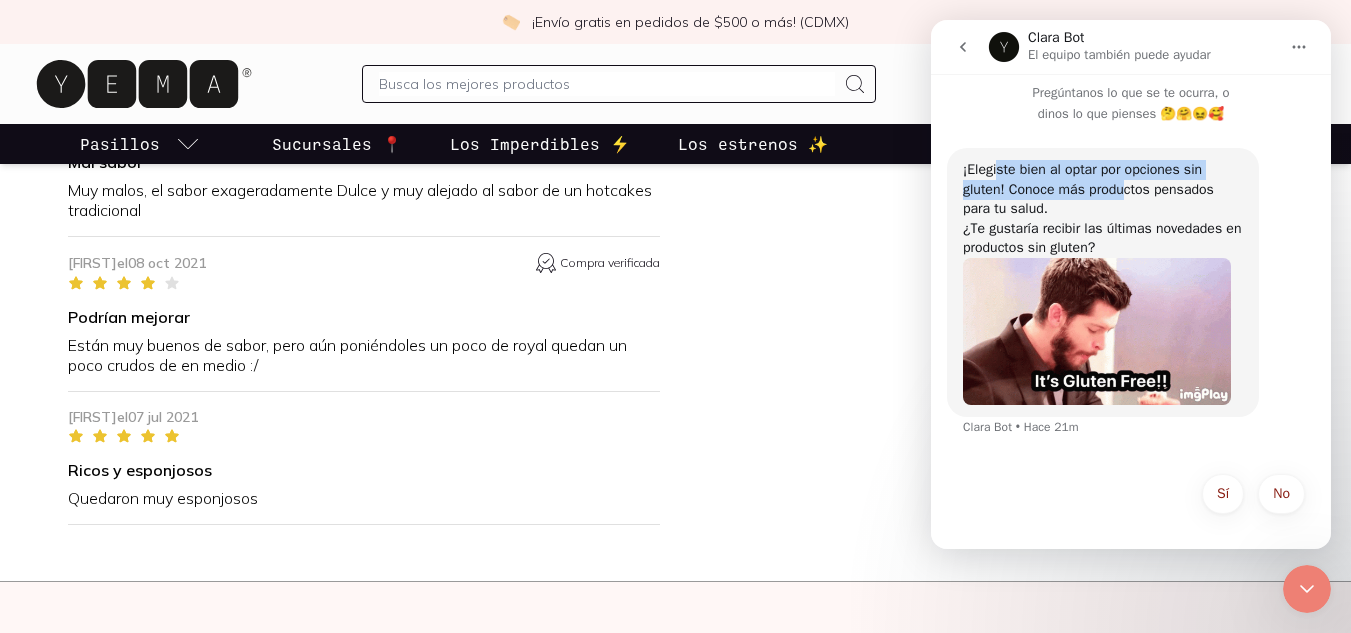 click on "¡Elegiste bien al optar por opciones sin gluten! Conoce más productos pensados para tu salud." at bounding box center [1103, 189] 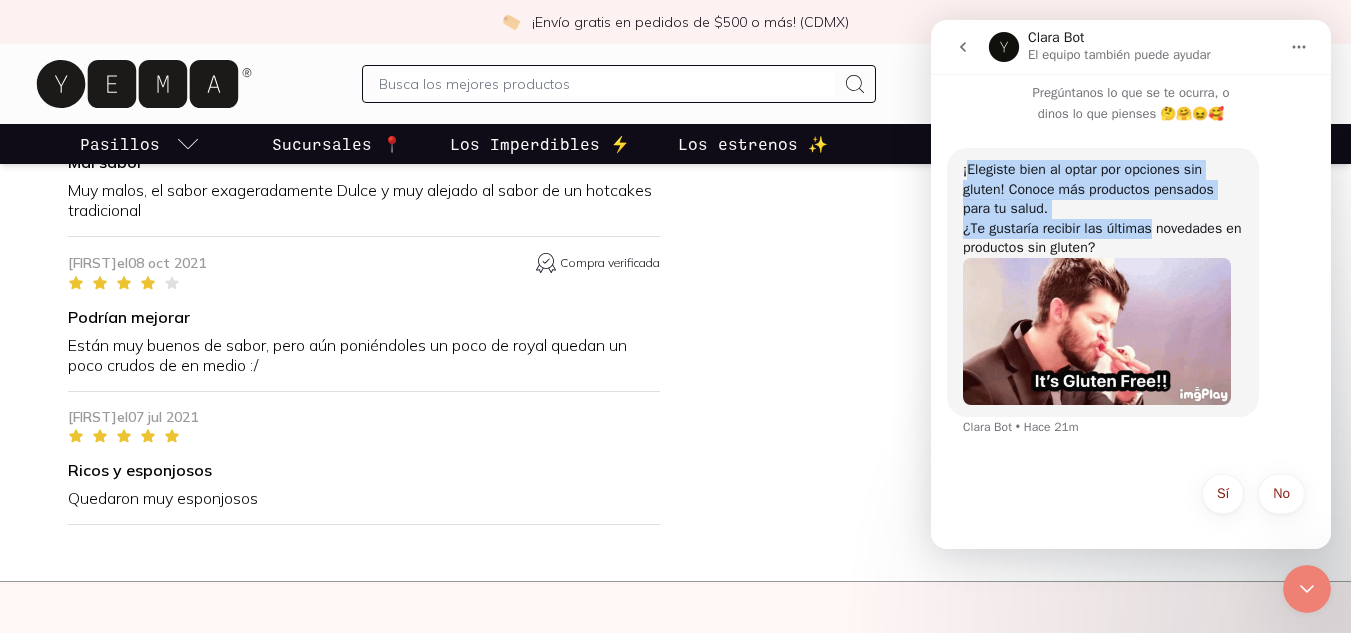 drag, startPoint x: 996, startPoint y: 176, endPoint x: 1111, endPoint y: 226, distance: 125.39936 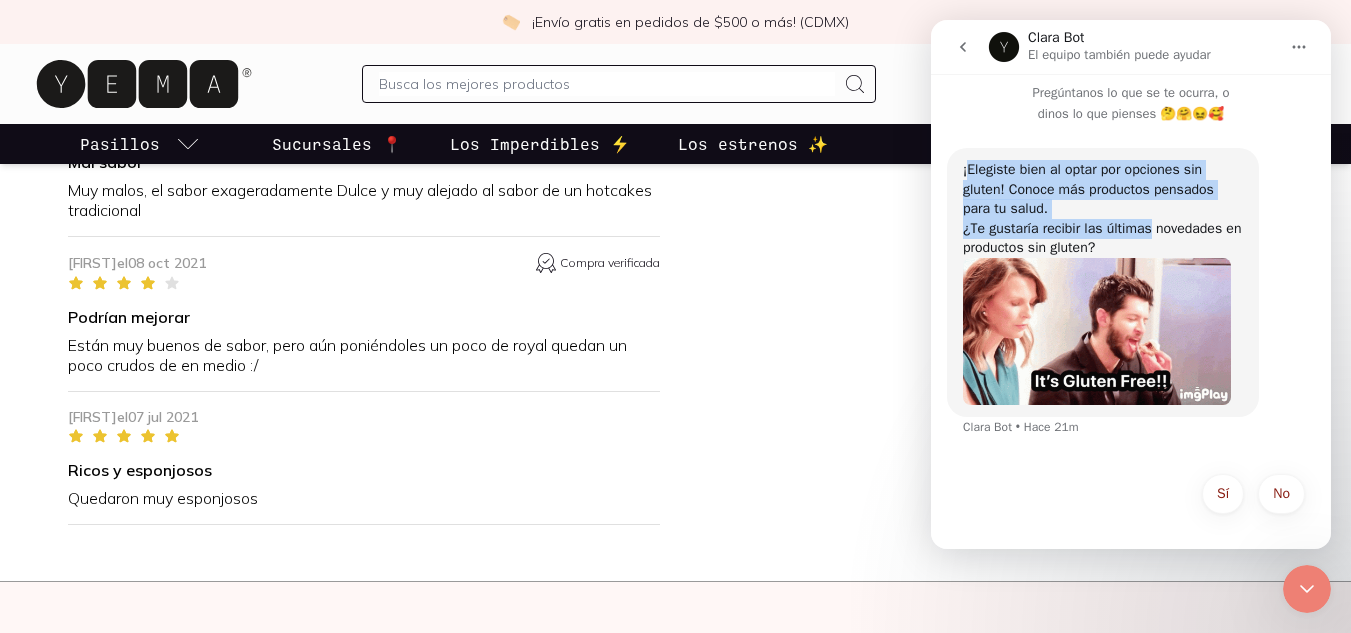 click on "¡Elegiste bien al optar por opciones sin gluten! Conoce más productos pensados para tu salud. ¿Te gustaría recibir las últimas novedades en productos sin gluten?" at bounding box center (1103, 282) 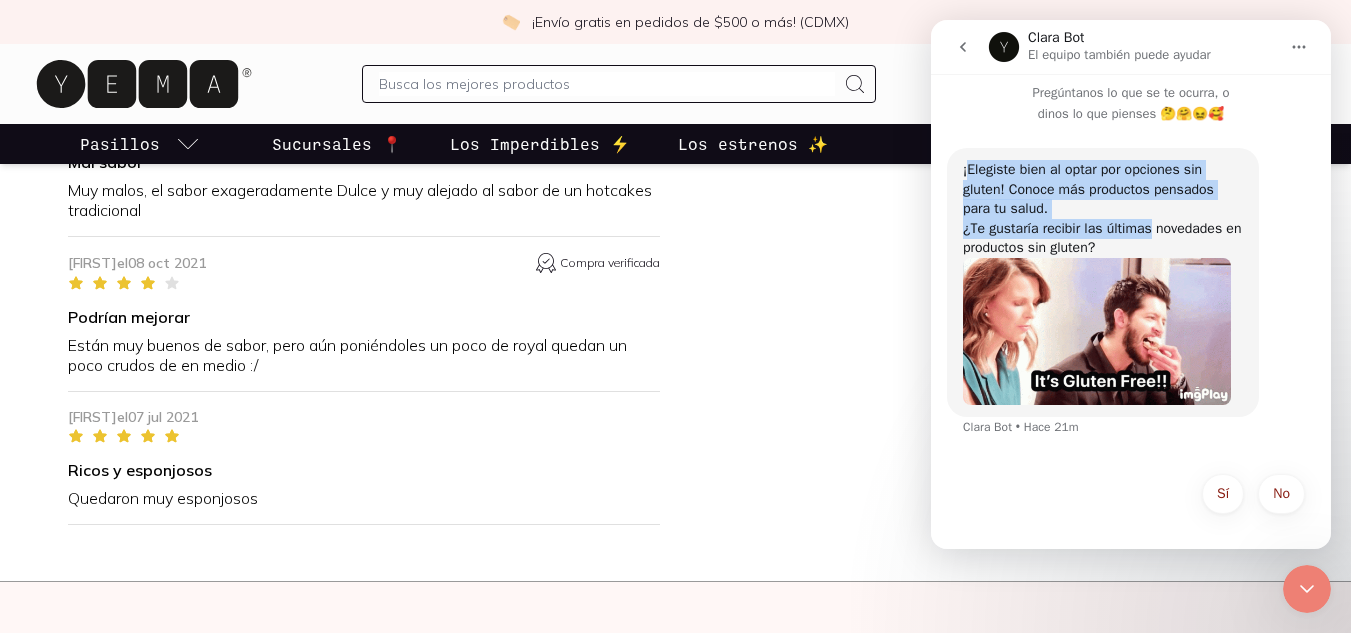 click on "¿Te gustaría recibir las últimas novedades en productos sin gluten?" at bounding box center (1103, 238) 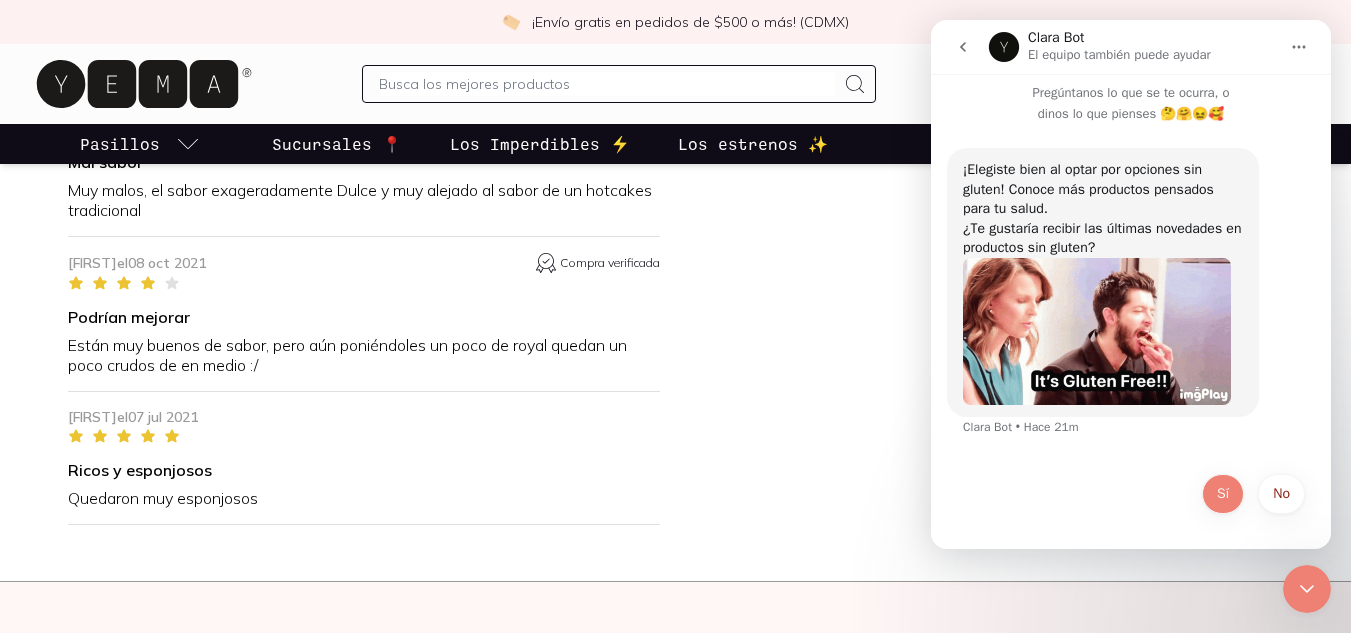 click on "Sí" at bounding box center [1223, 494] 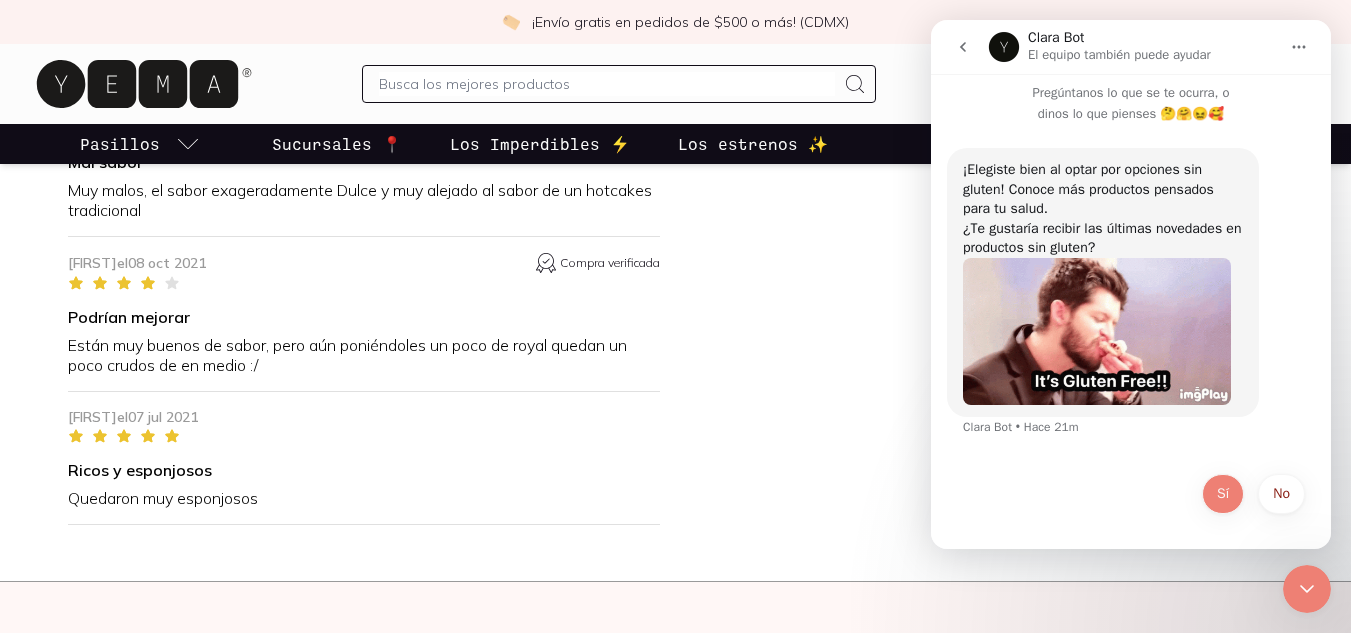scroll, scrollTop: 0, scrollLeft: 0, axis: both 